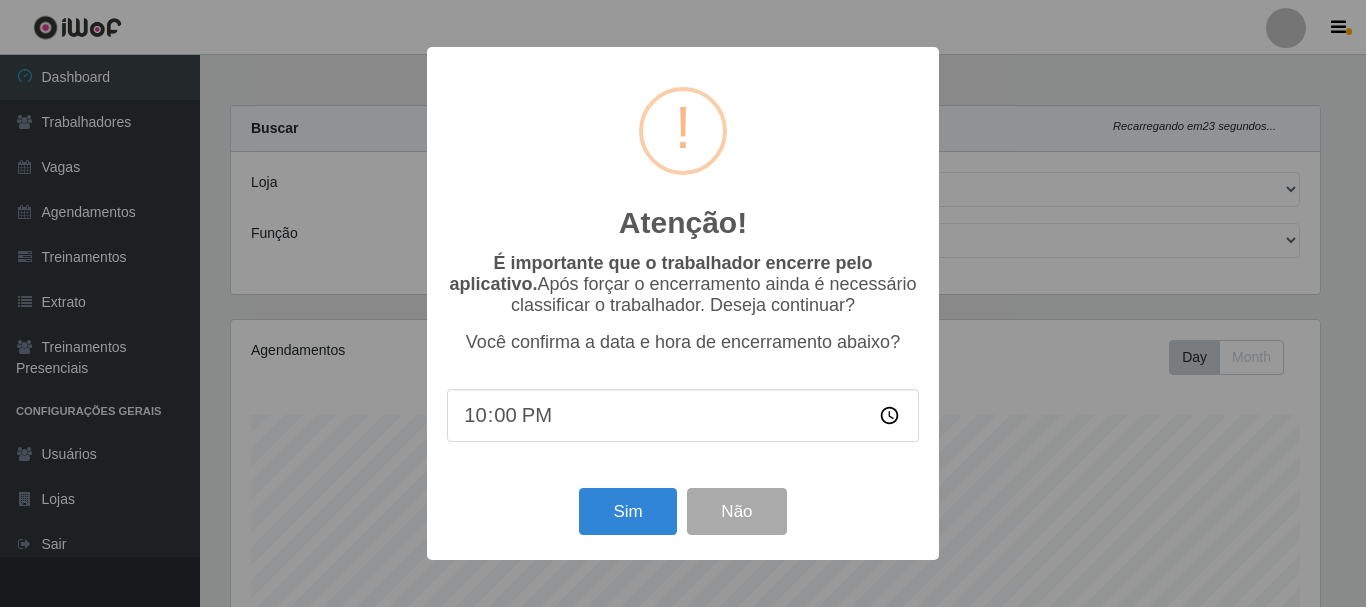 select on "399" 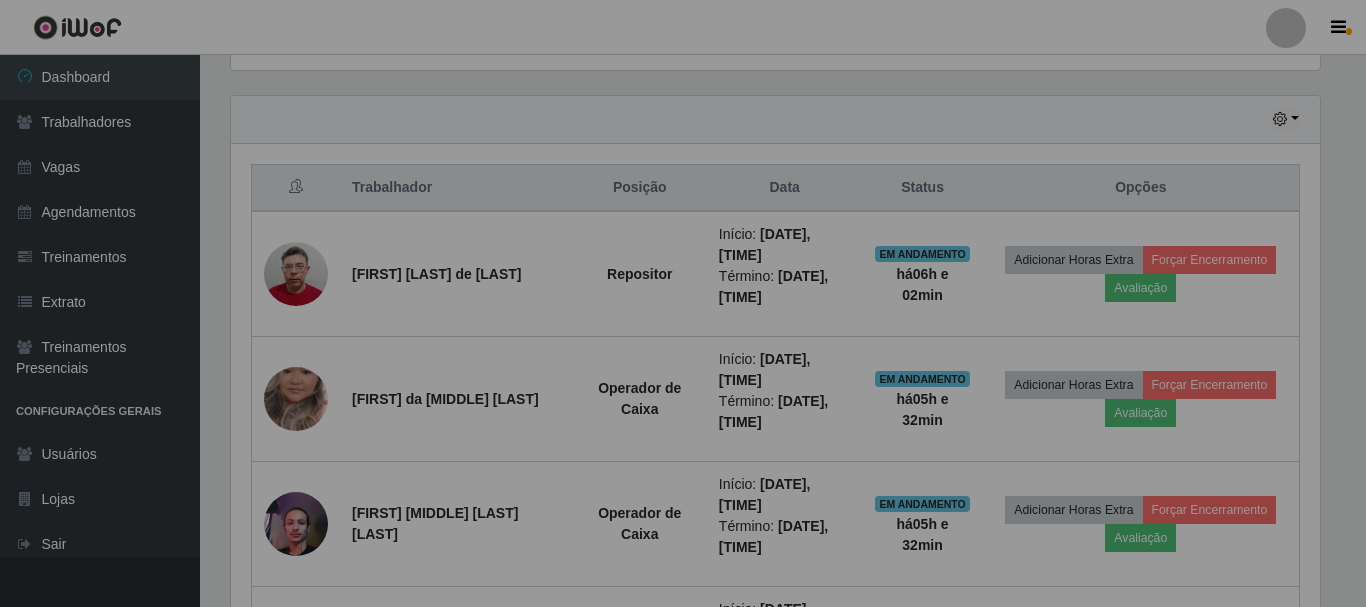 scroll, scrollTop: 665, scrollLeft: 0, axis: vertical 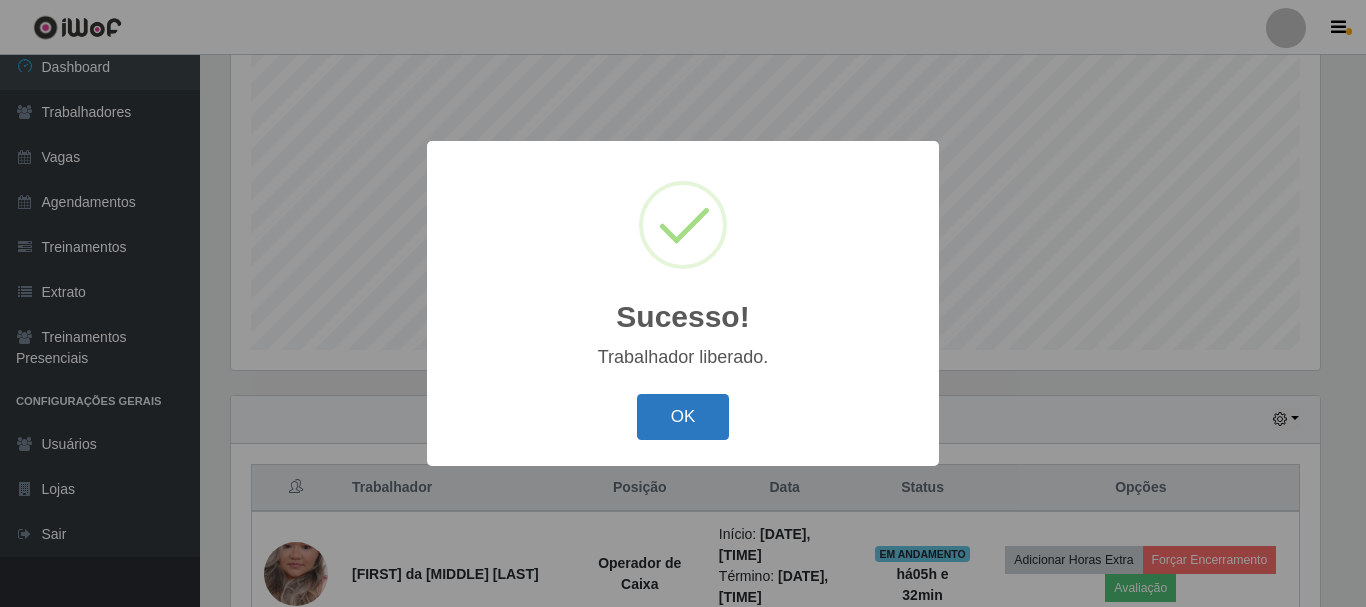 click on "OK" at bounding box center [683, 417] 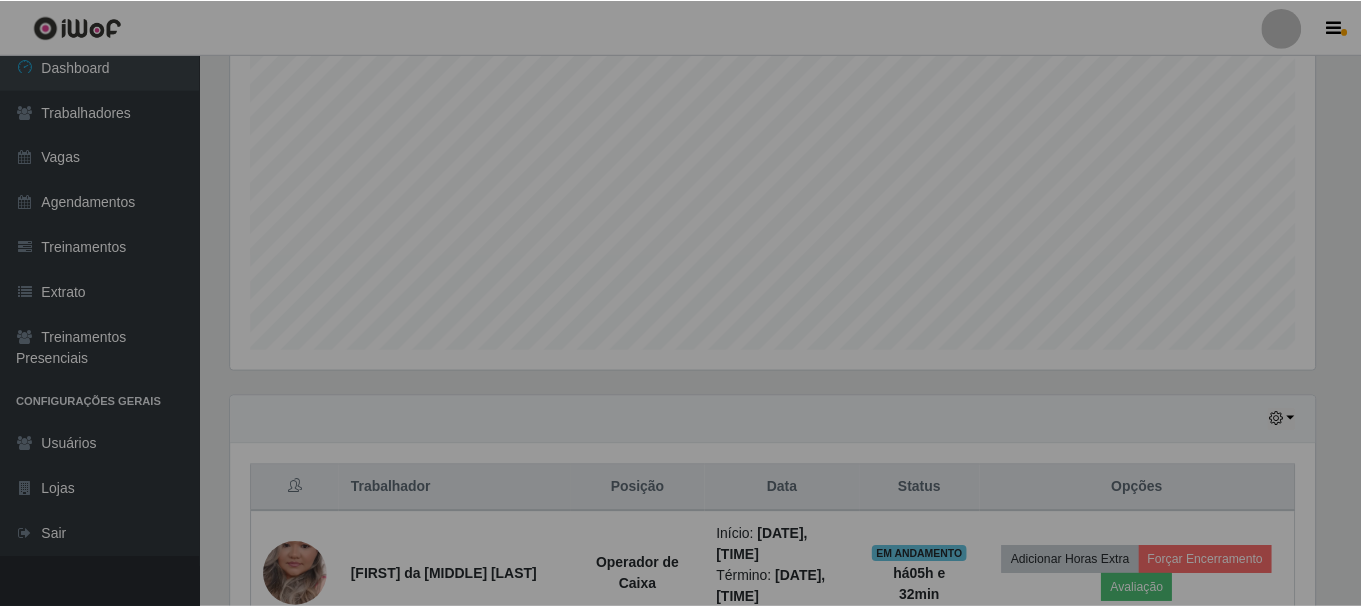 scroll, scrollTop: 999585, scrollLeft: 998901, axis: both 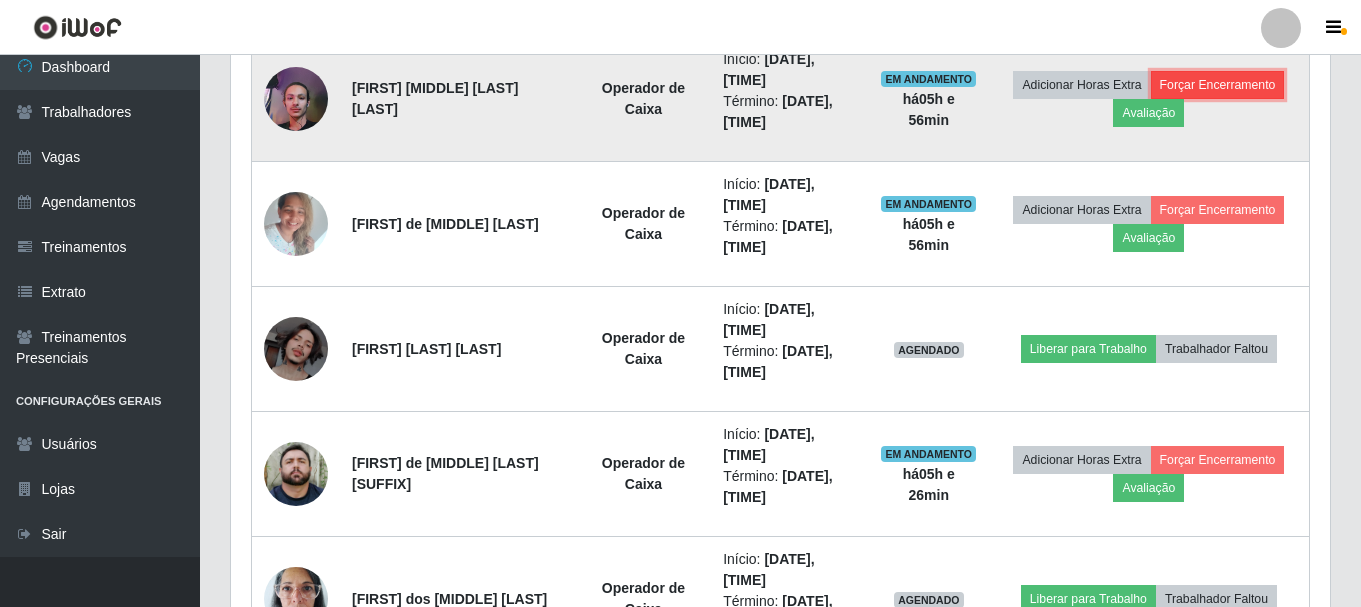 click on "Forçar Encerramento" at bounding box center (1218, 85) 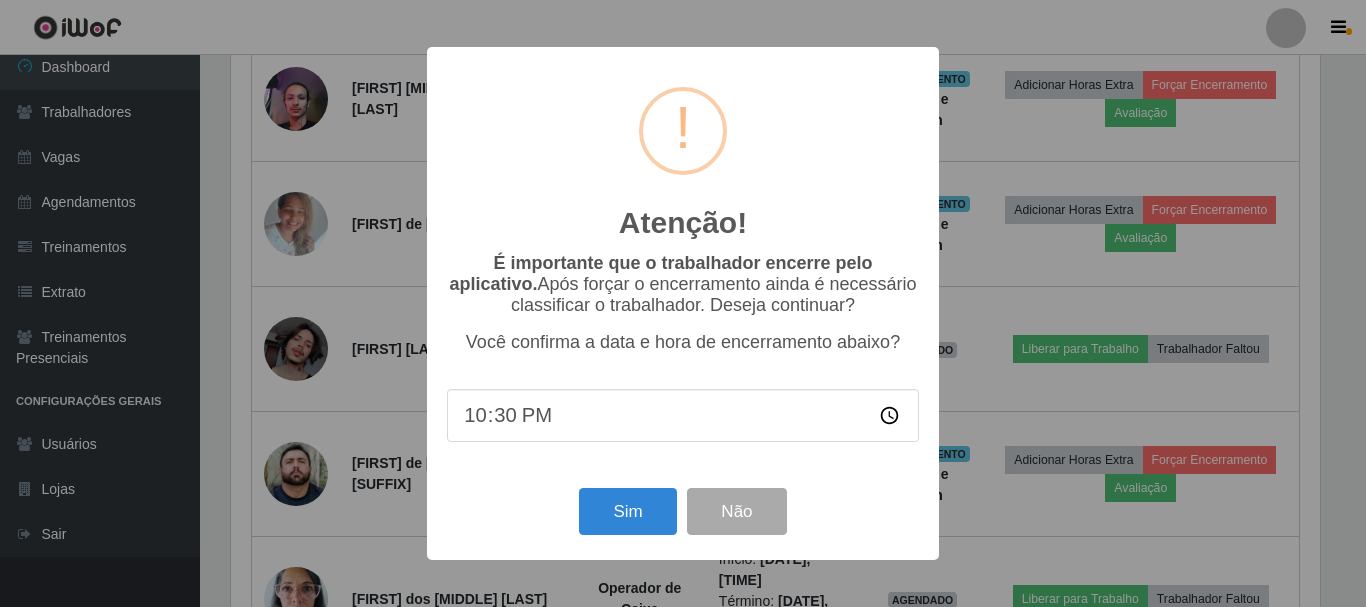 scroll, scrollTop: 999585, scrollLeft: 998911, axis: both 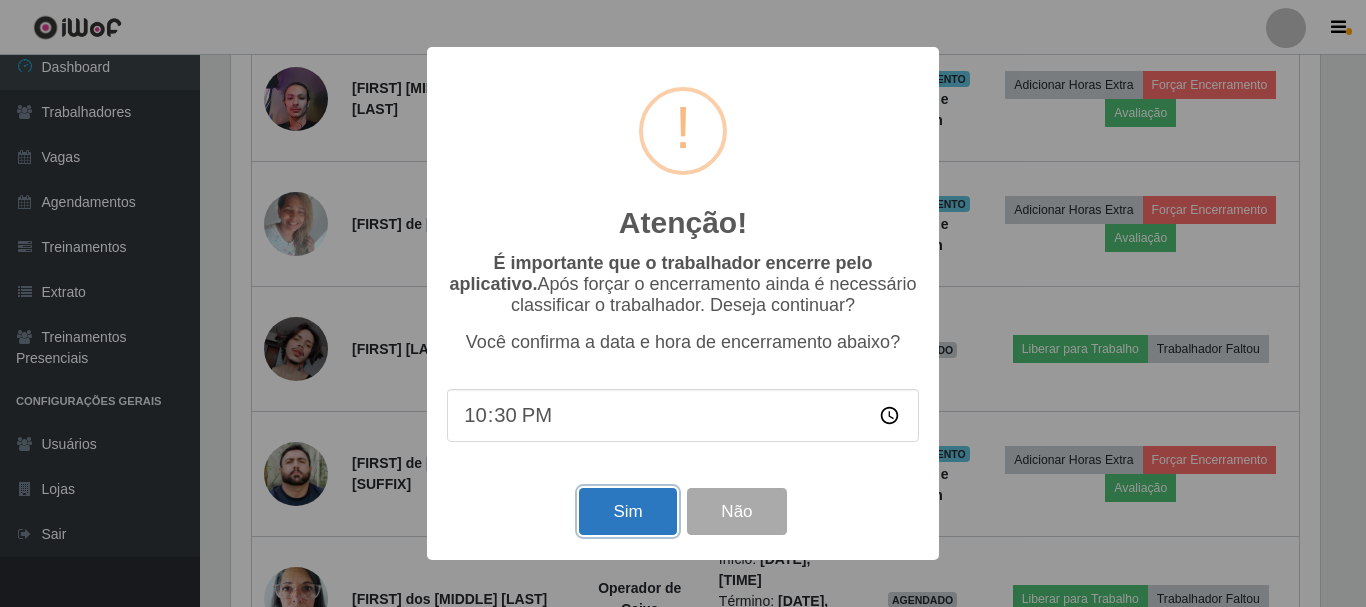 click on "Sim" at bounding box center (627, 511) 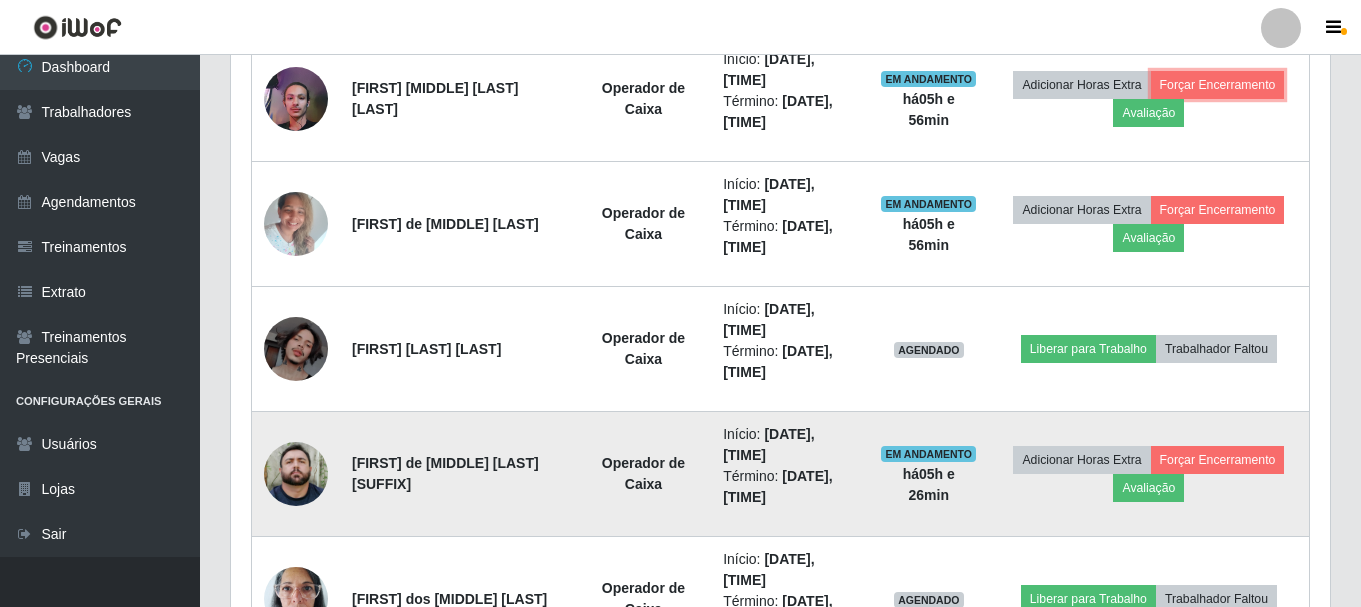 scroll, scrollTop: 999585, scrollLeft: 998901, axis: both 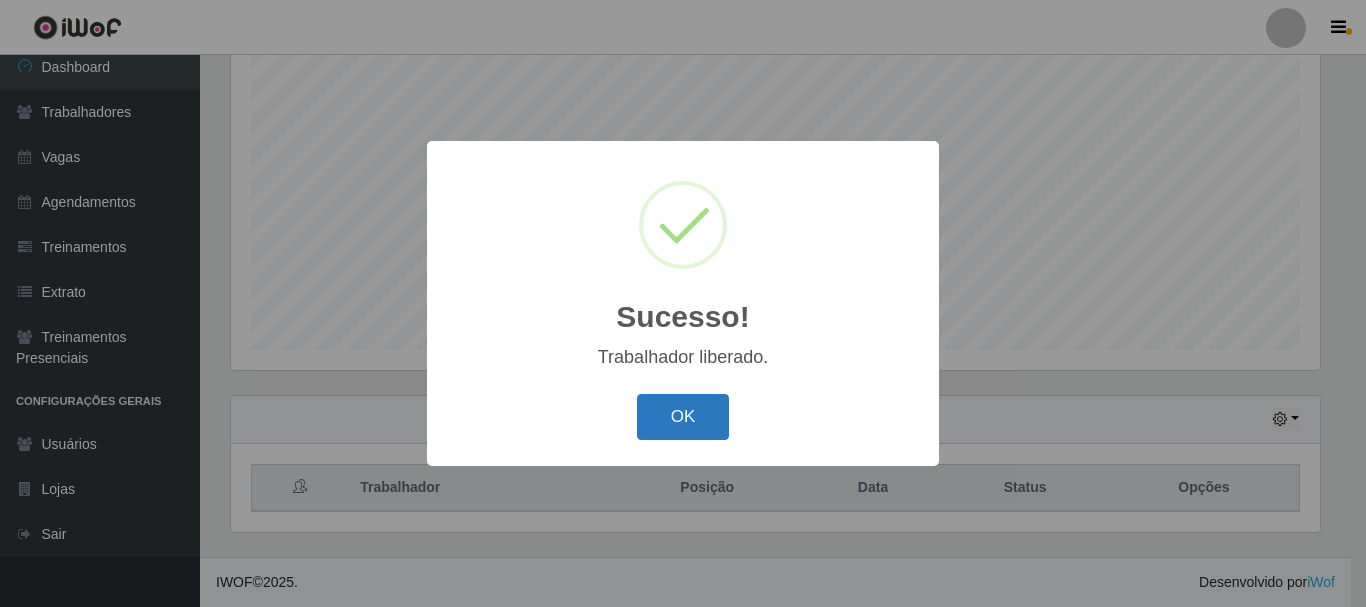 click on "OK" at bounding box center (683, 417) 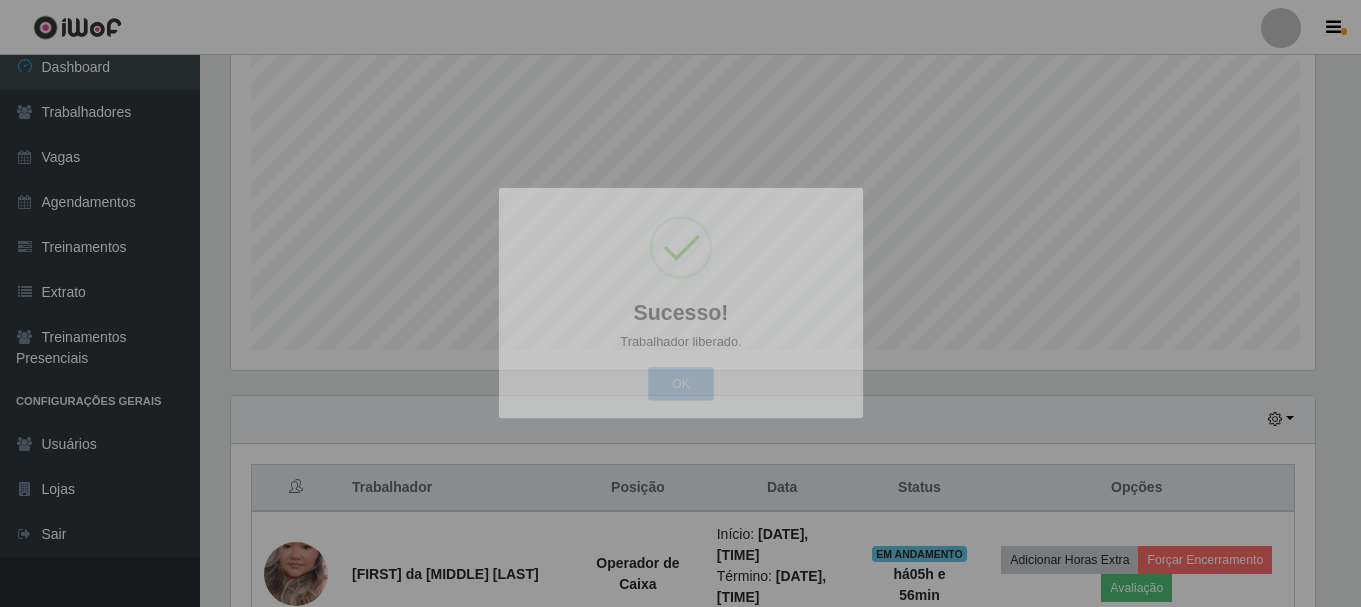 scroll, scrollTop: 999585, scrollLeft: 998901, axis: both 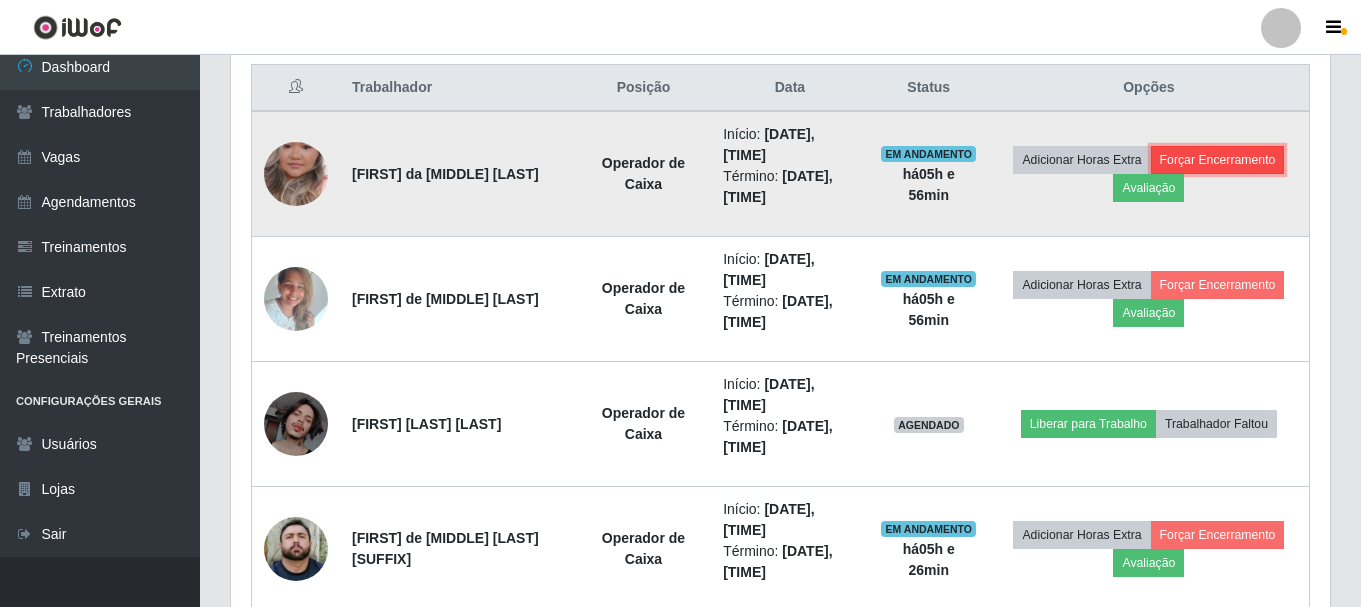 click on "Forçar Encerramento" at bounding box center (1218, 160) 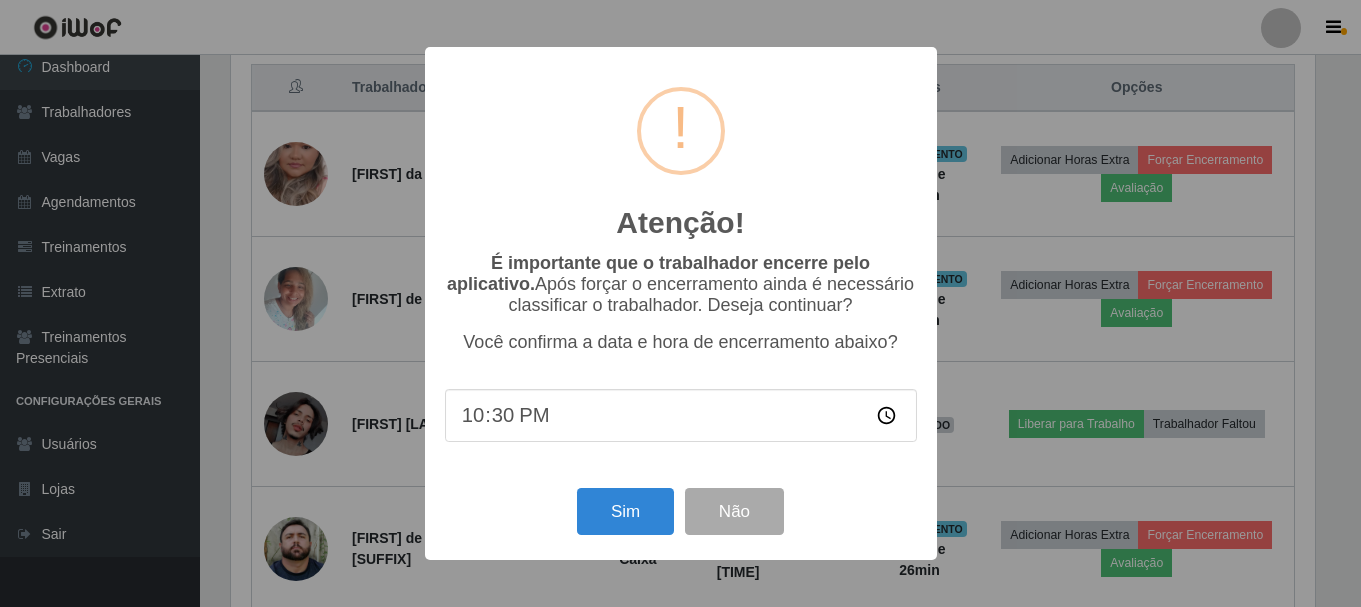 scroll, scrollTop: 999585, scrollLeft: 998911, axis: both 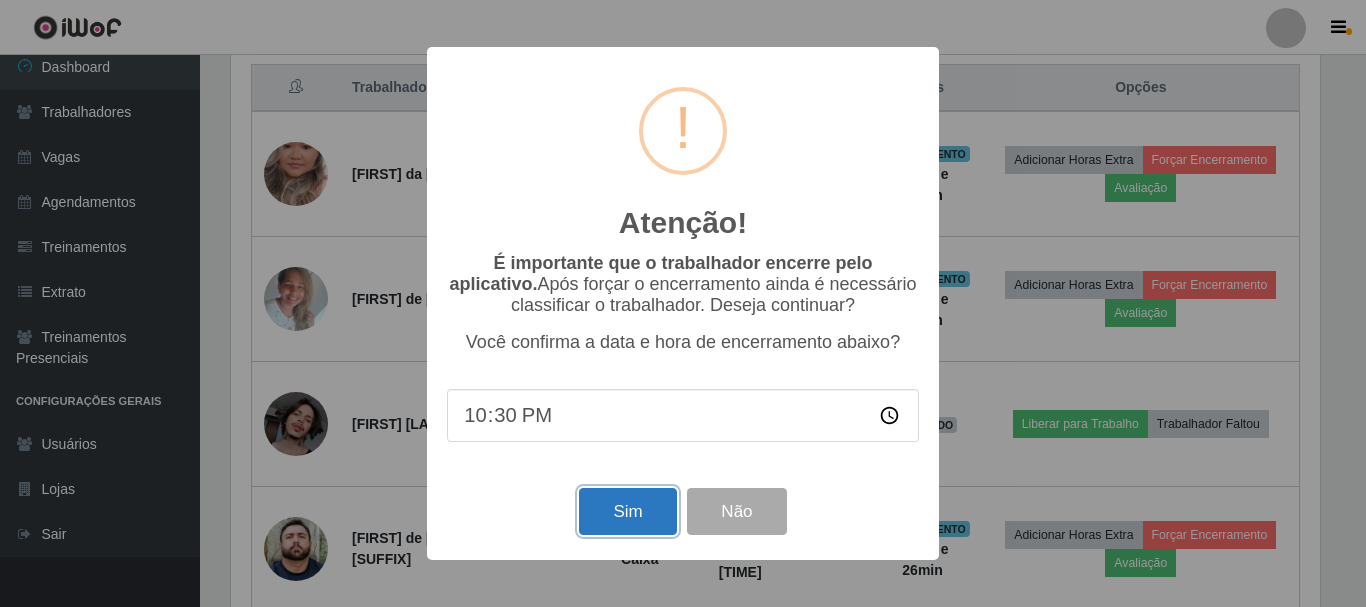 click on "Sim" at bounding box center [627, 511] 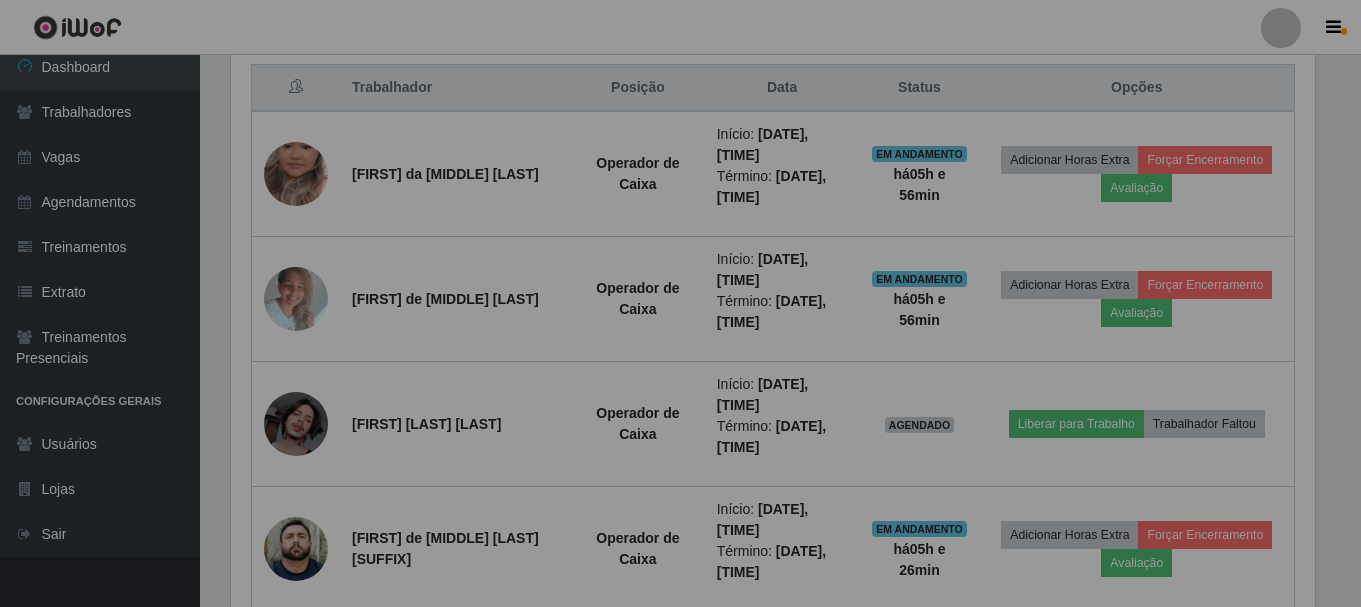 scroll, scrollTop: 999585, scrollLeft: 998901, axis: both 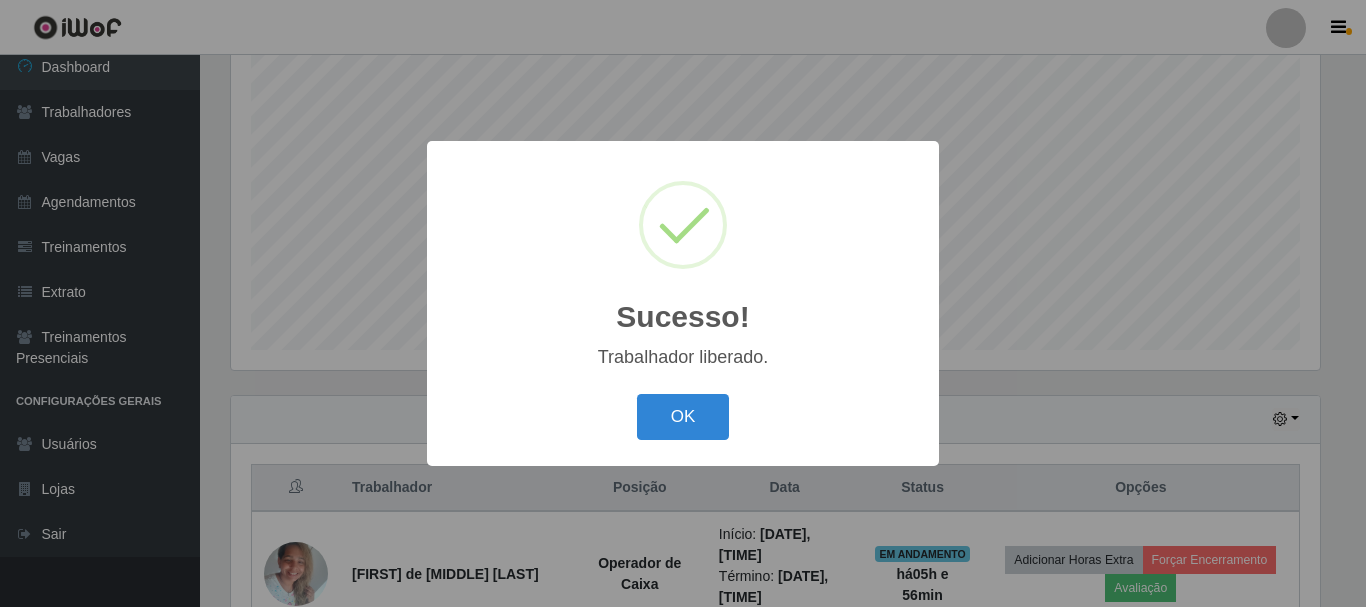 drag, startPoint x: 682, startPoint y: 420, endPoint x: 699, endPoint y: 409, distance: 20.248457 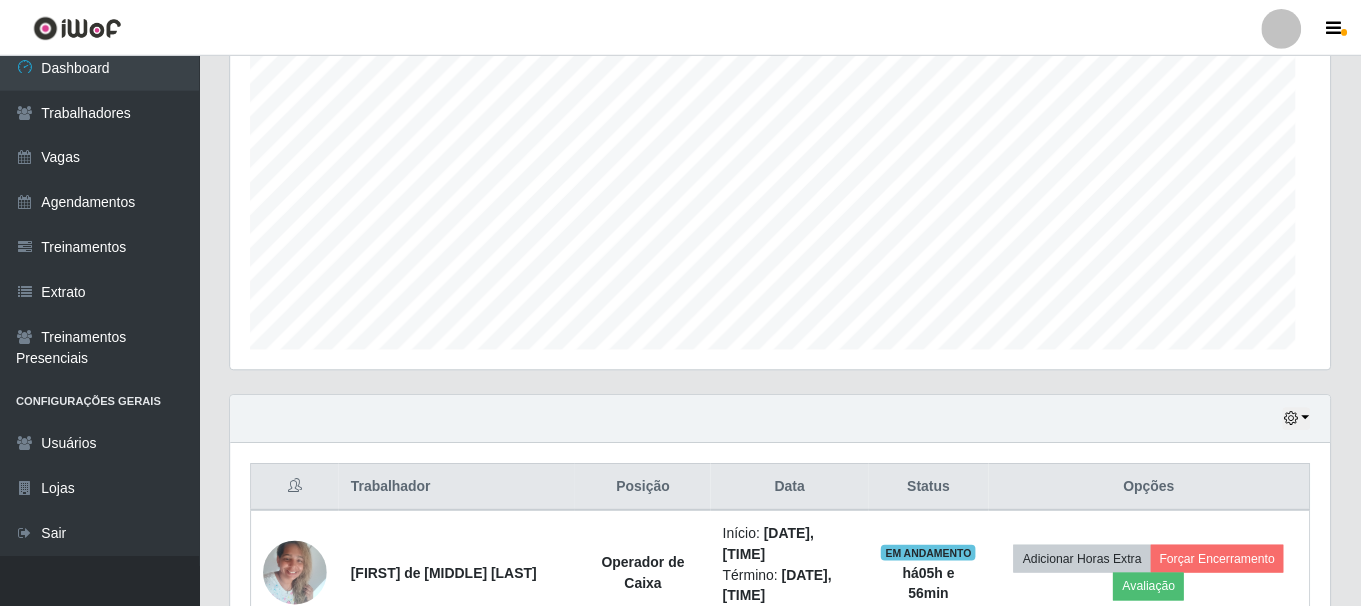 scroll, scrollTop: 999585, scrollLeft: 998901, axis: both 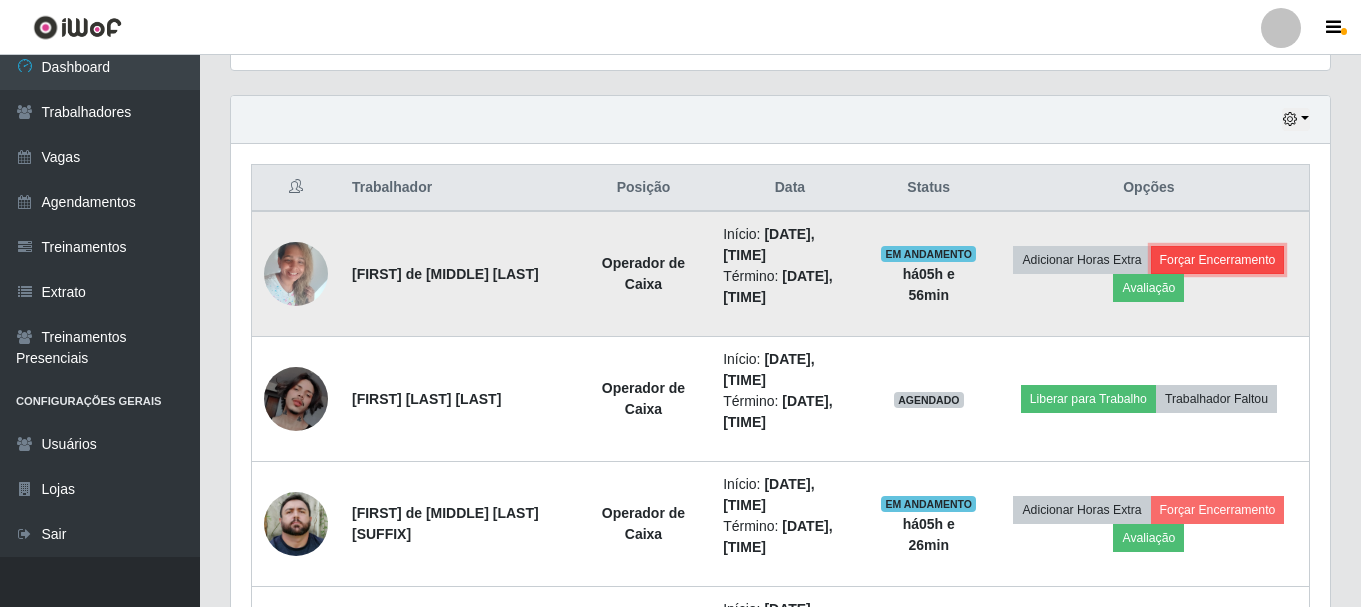 click on "Forçar Encerramento" at bounding box center (1218, 260) 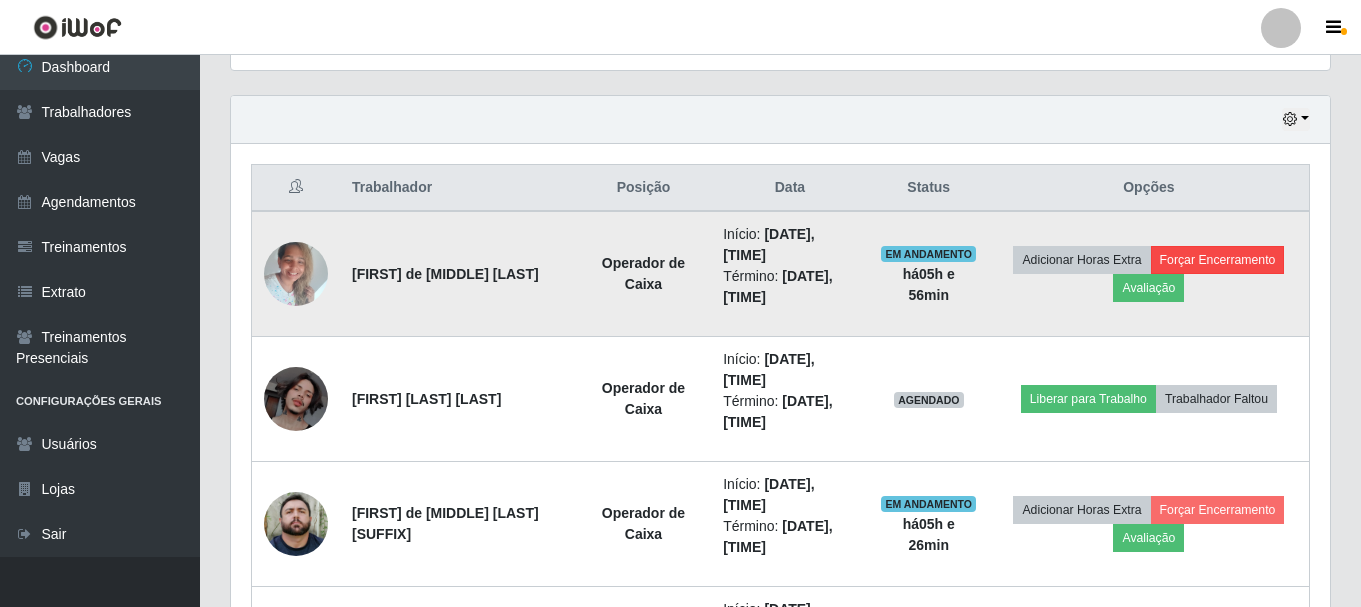 scroll, scrollTop: 999585, scrollLeft: 998911, axis: both 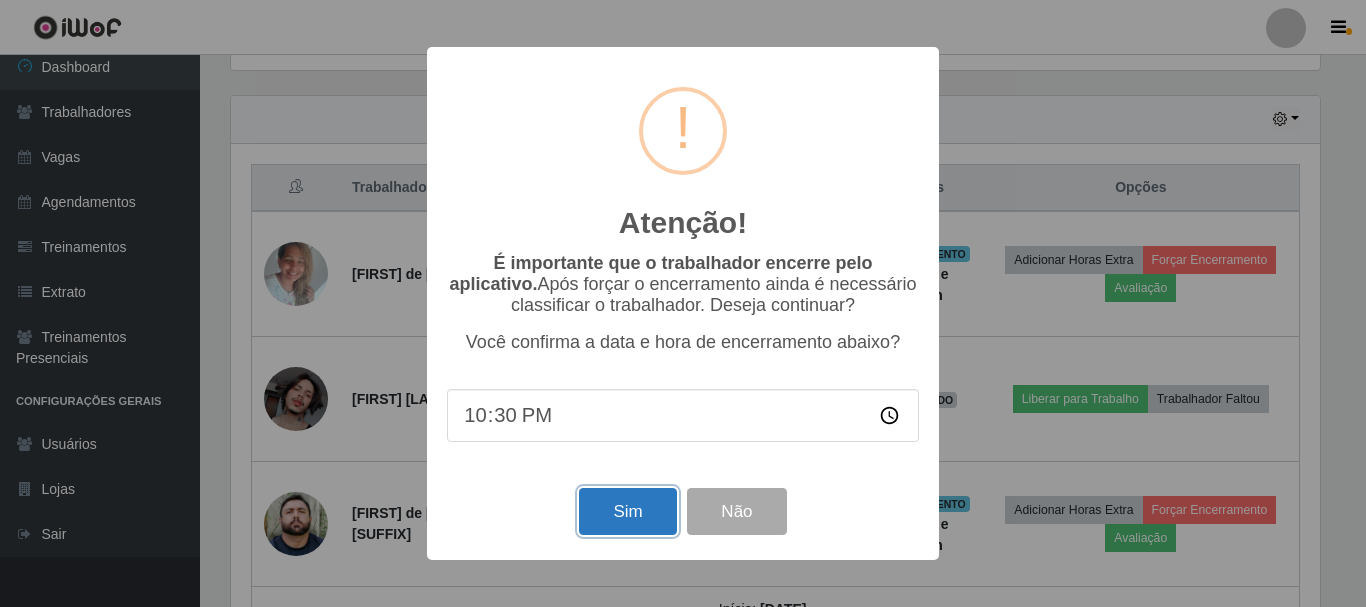 click on "Sim" at bounding box center [627, 511] 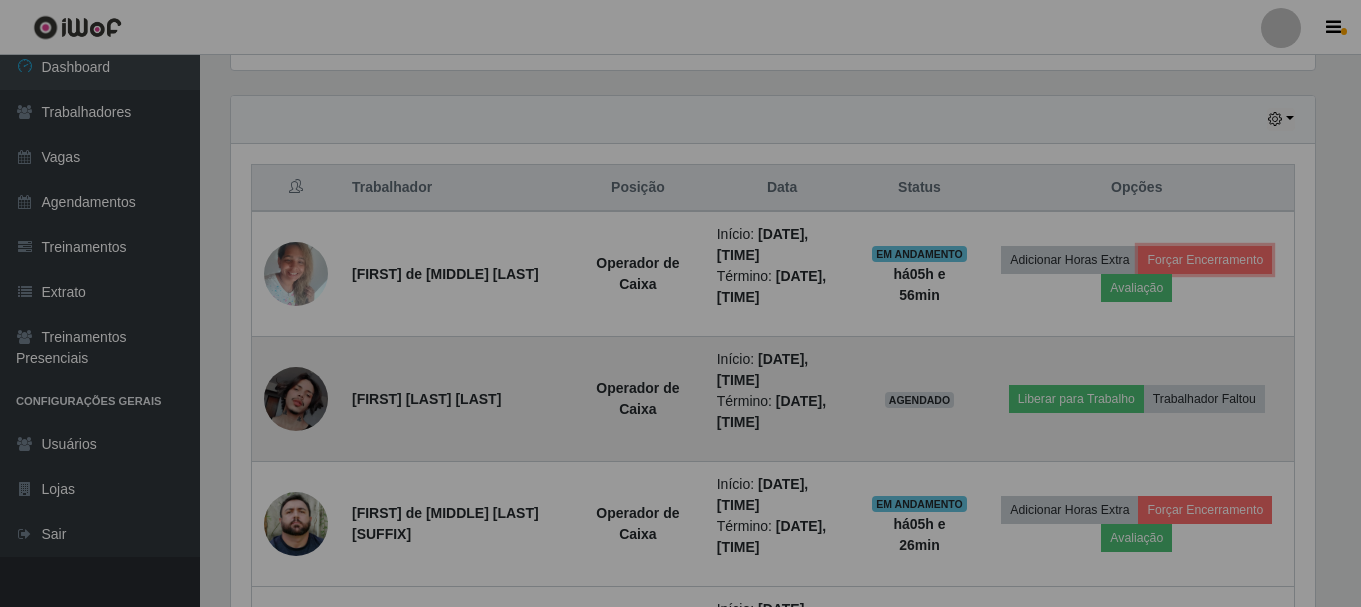 scroll, scrollTop: 999585, scrollLeft: 998901, axis: both 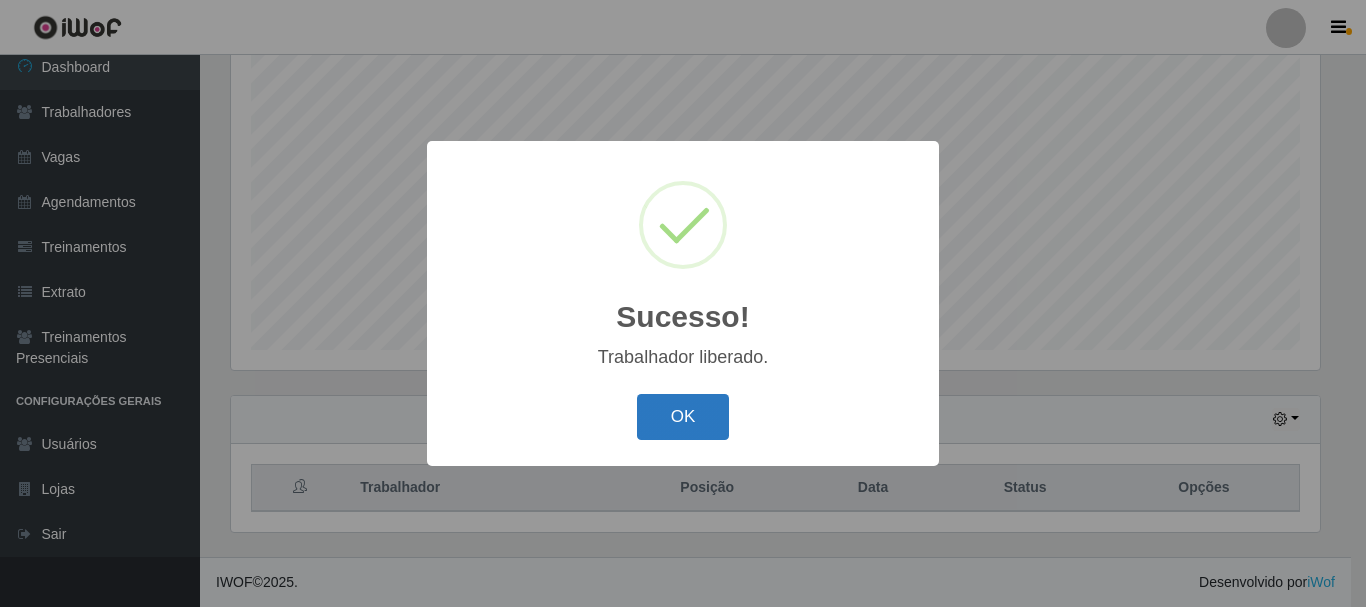 click on "OK" at bounding box center [683, 417] 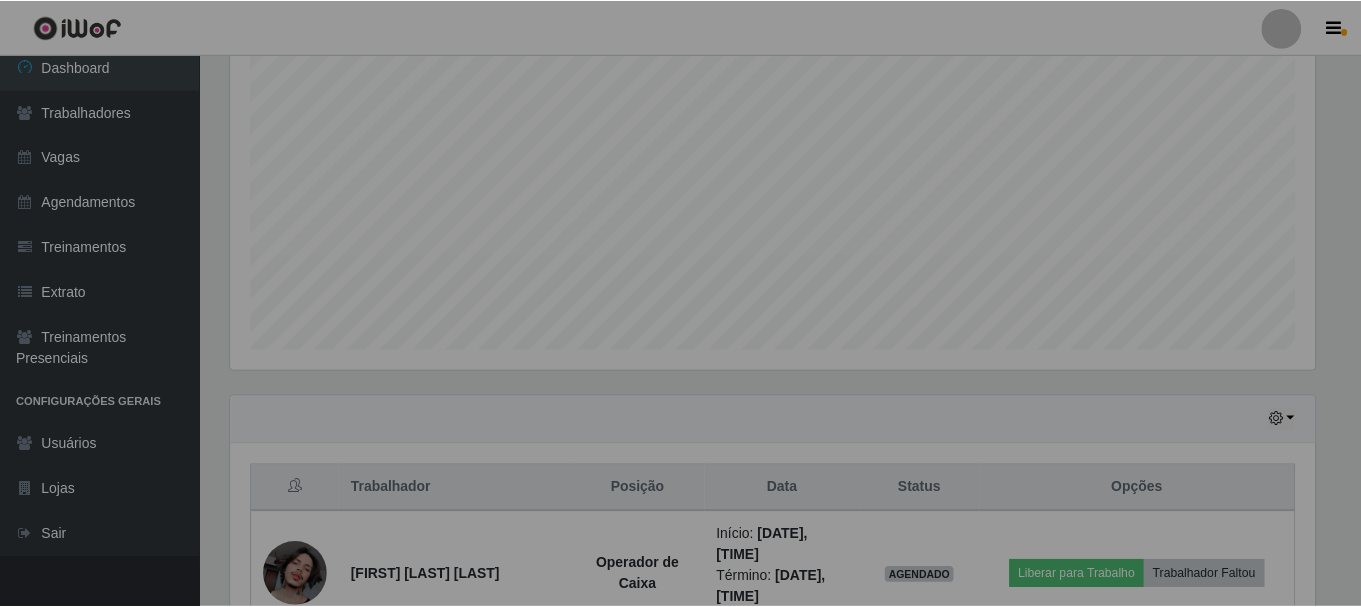 scroll, scrollTop: 371, scrollLeft: 0, axis: vertical 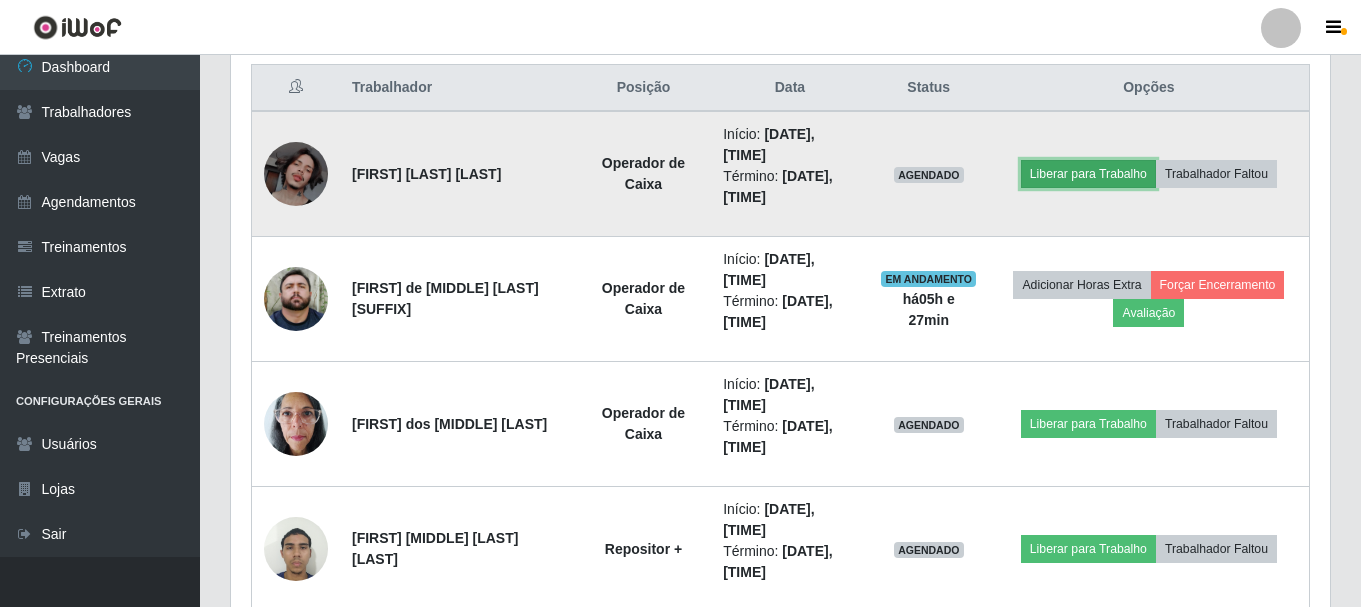 click on "Liberar para Trabalho" at bounding box center [1088, 174] 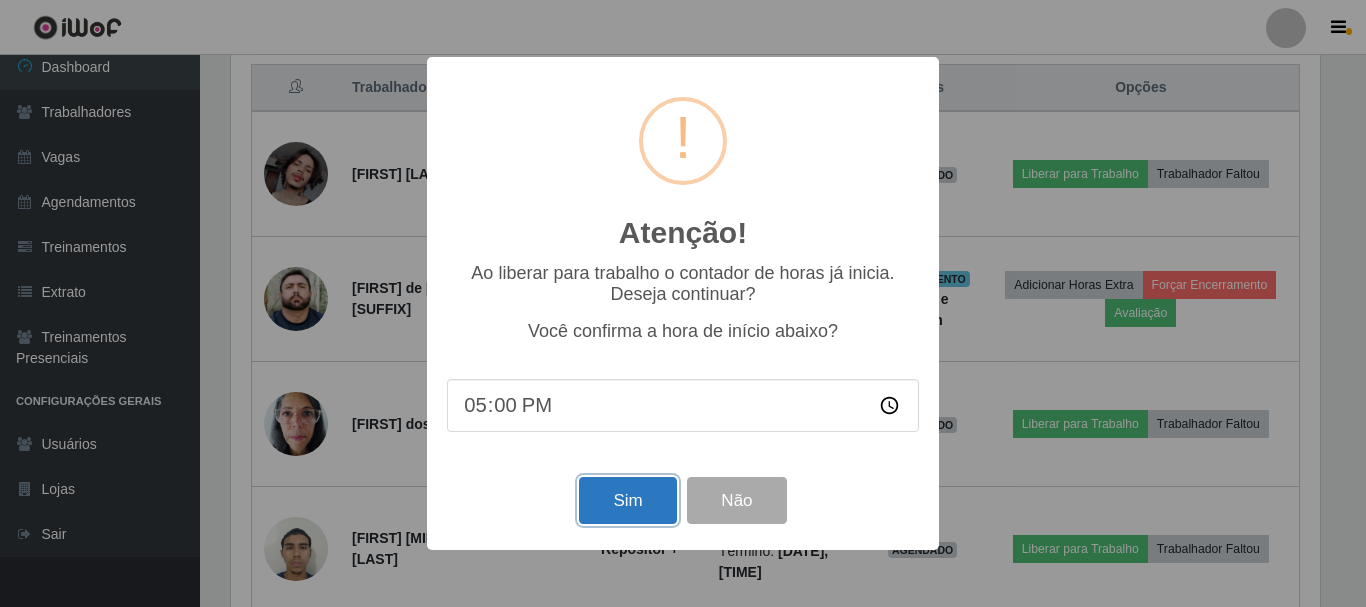 click on "Sim" at bounding box center (627, 500) 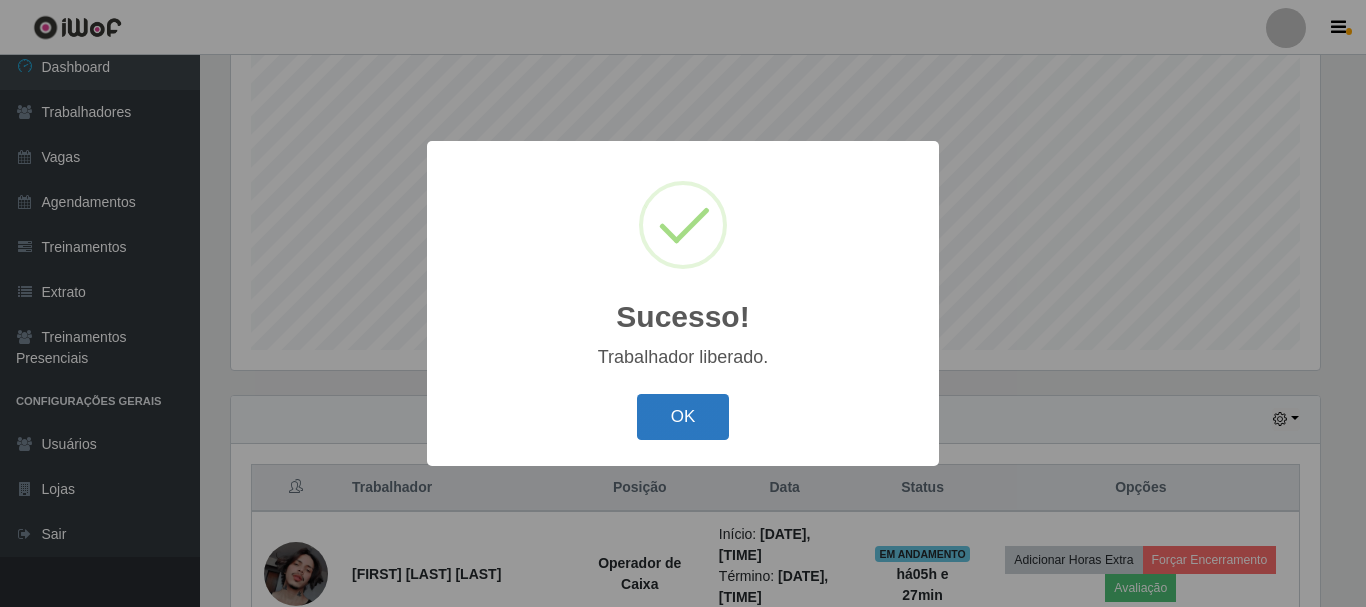 click on "OK" at bounding box center [683, 417] 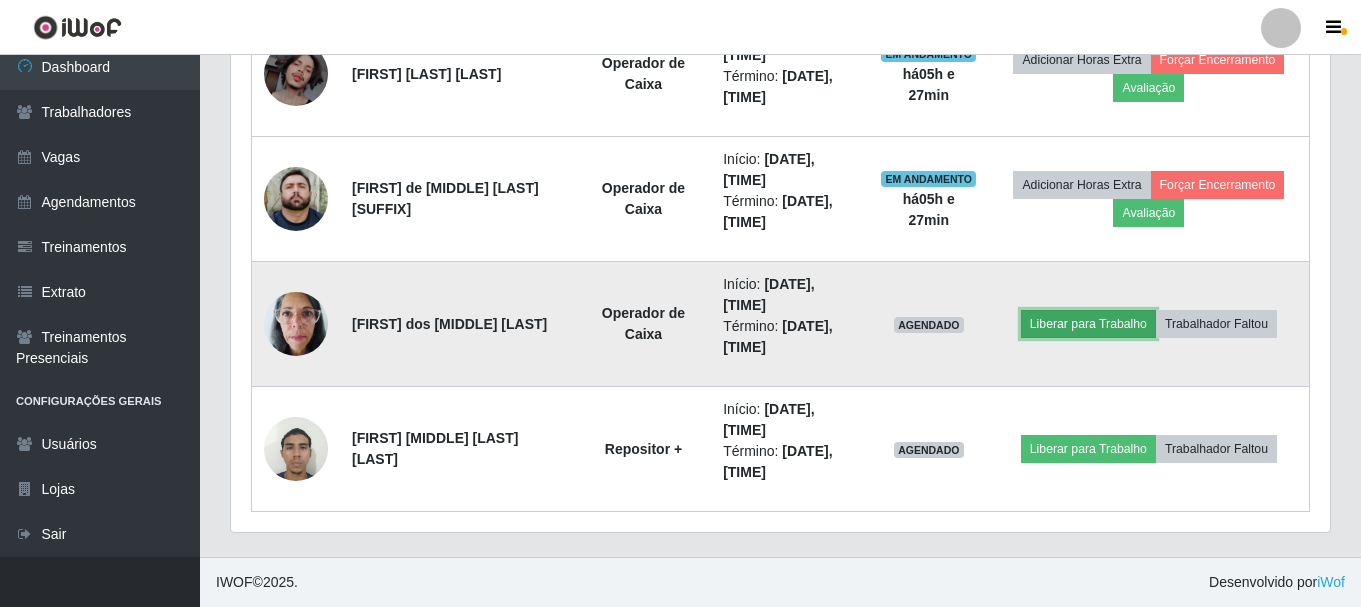 click on "Liberar para Trabalho" at bounding box center (1088, 324) 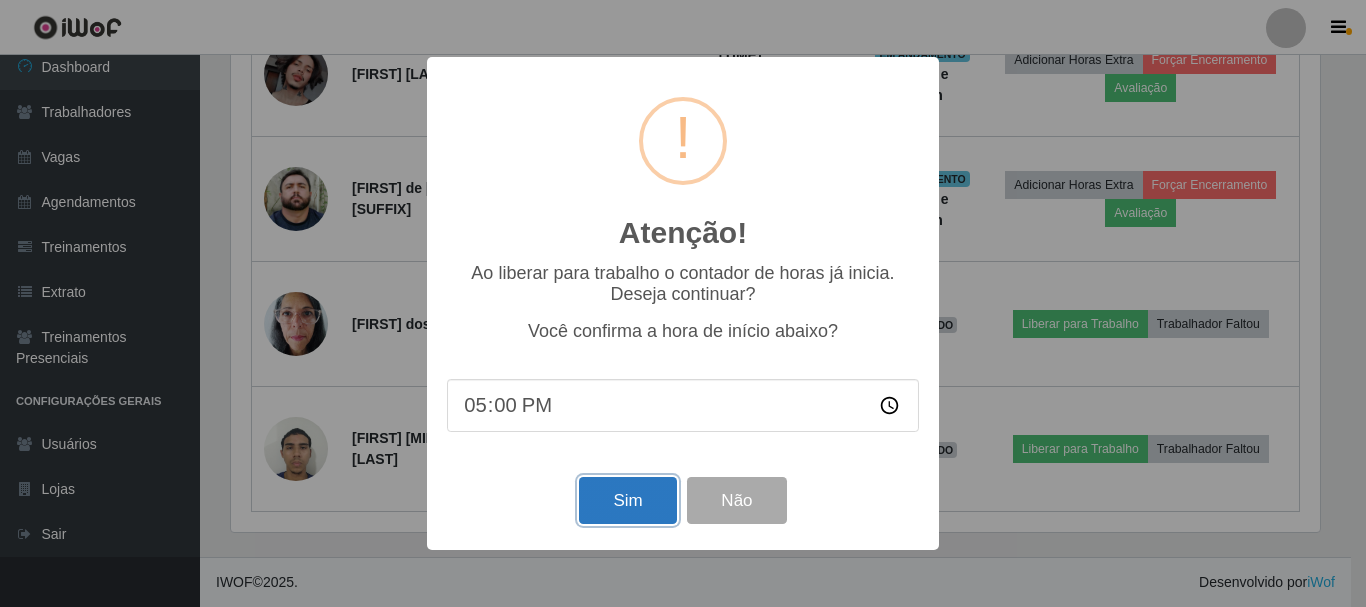 click on "Sim" at bounding box center [627, 500] 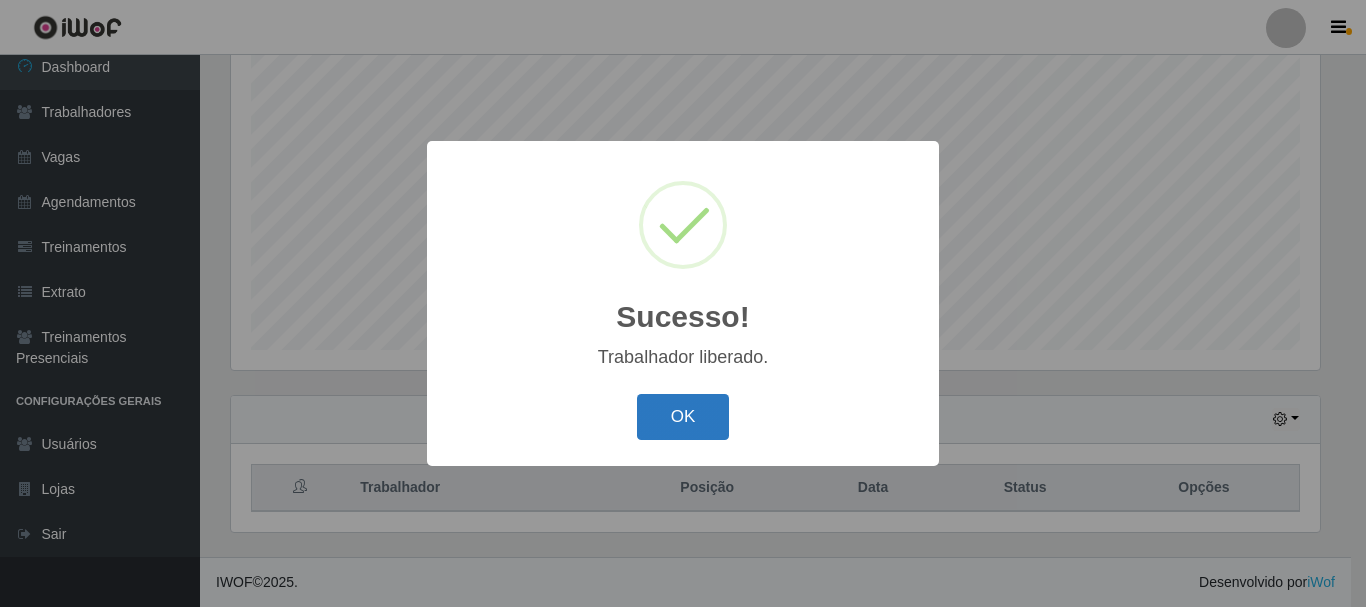 click on "OK" at bounding box center [683, 417] 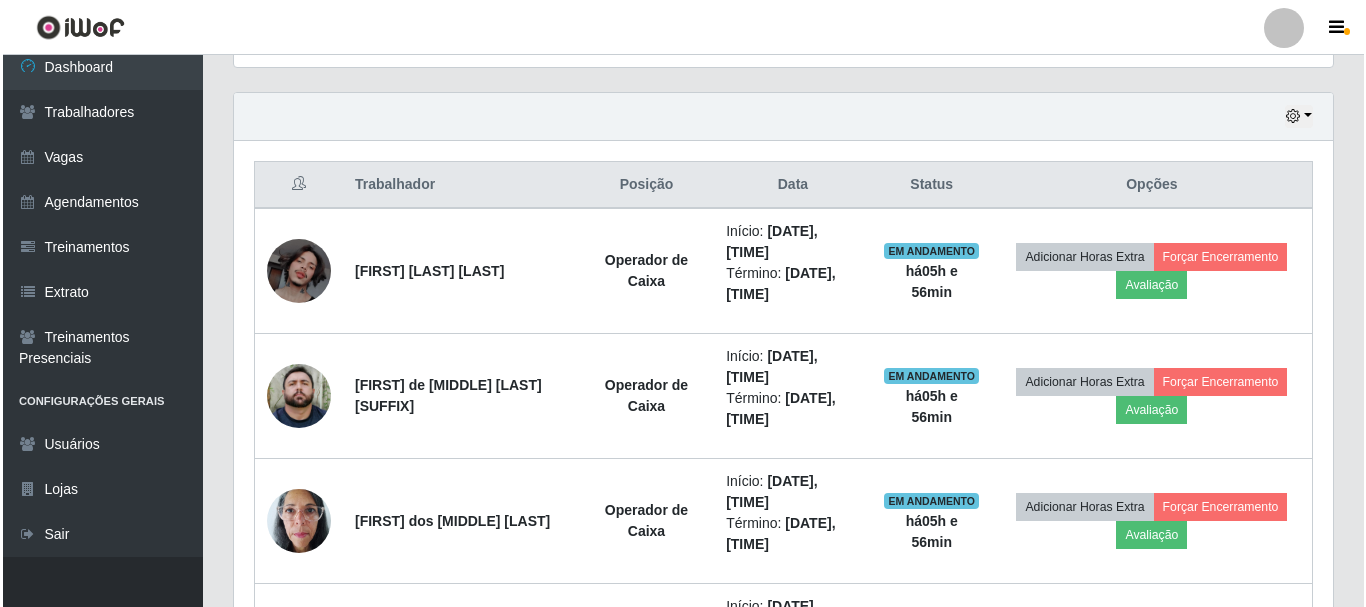 scroll, scrollTop: 665, scrollLeft: 0, axis: vertical 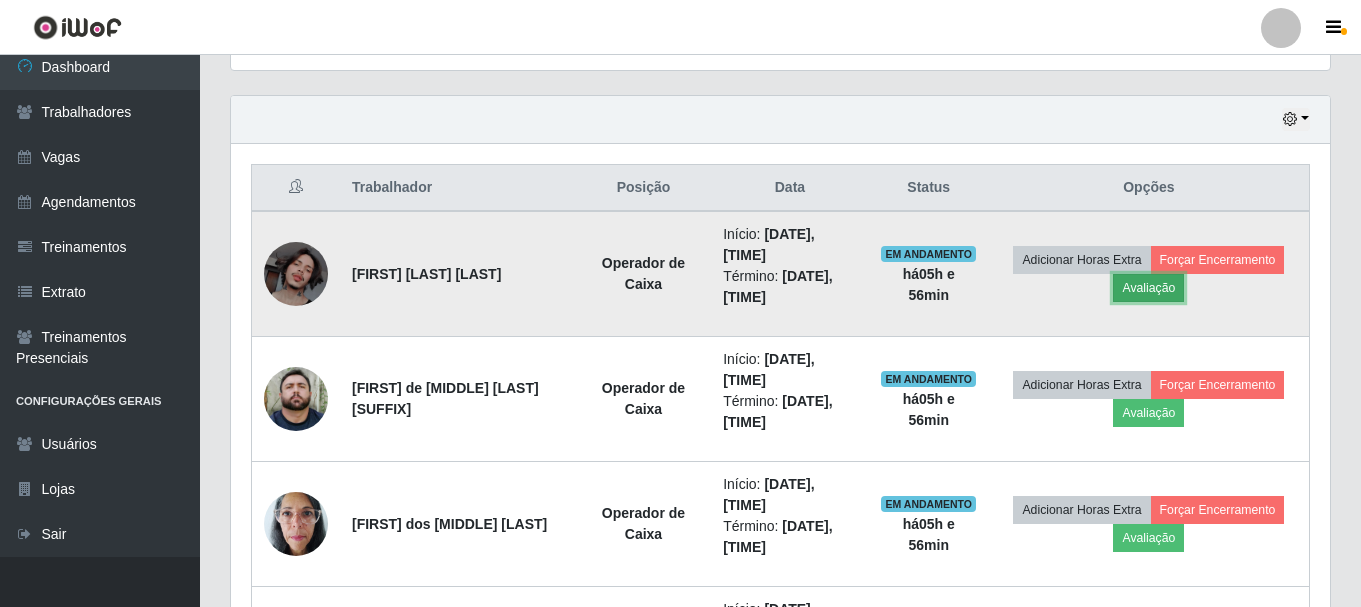 click on "Avaliação" at bounding box center (1148, 288) 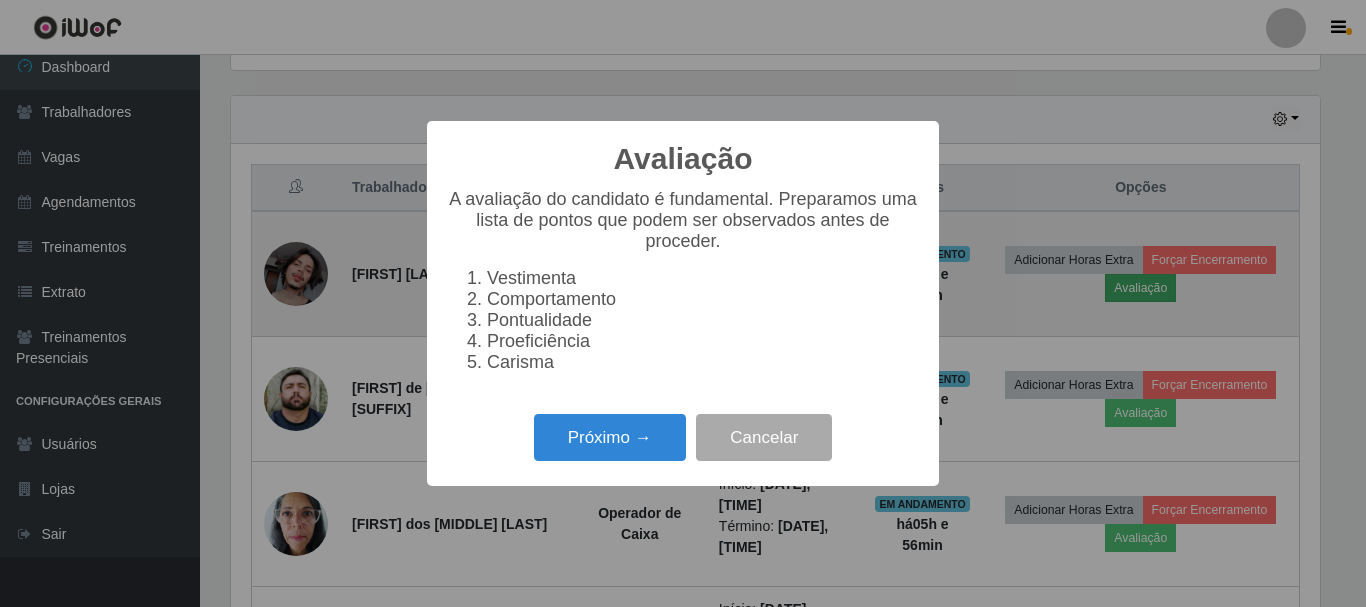 scroll, scrollTop: 999585, scrollLeft: 998911, axis: both 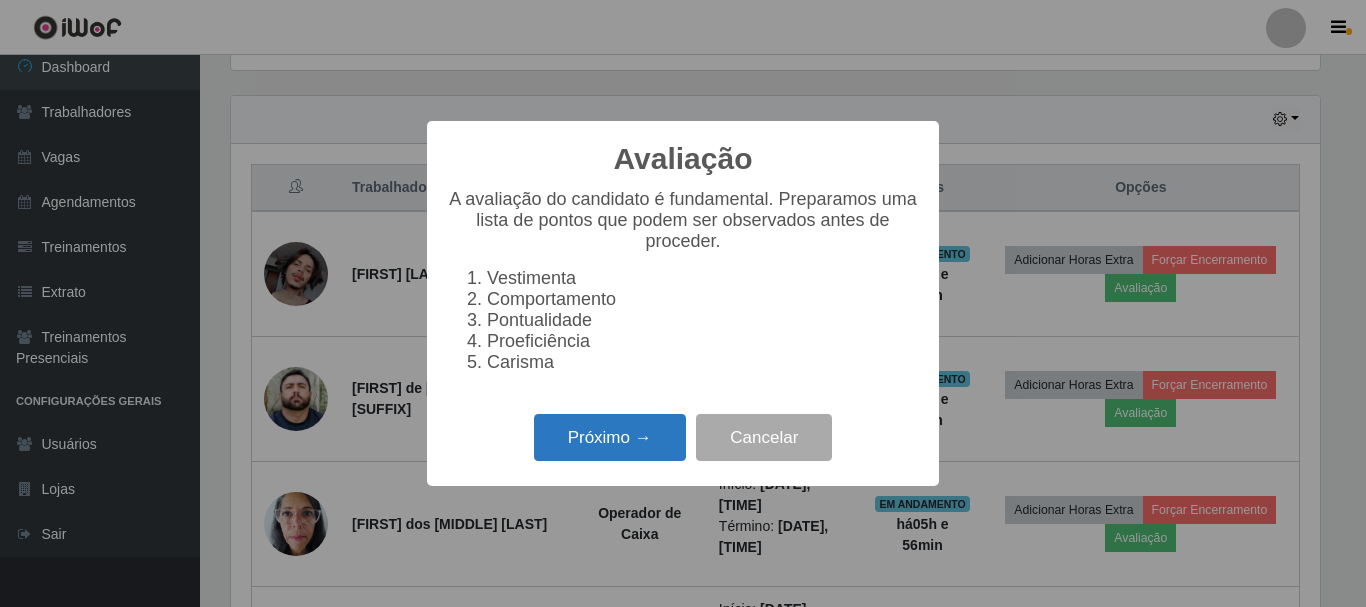 click on "Próximo →" at bounding box center [610, 437] 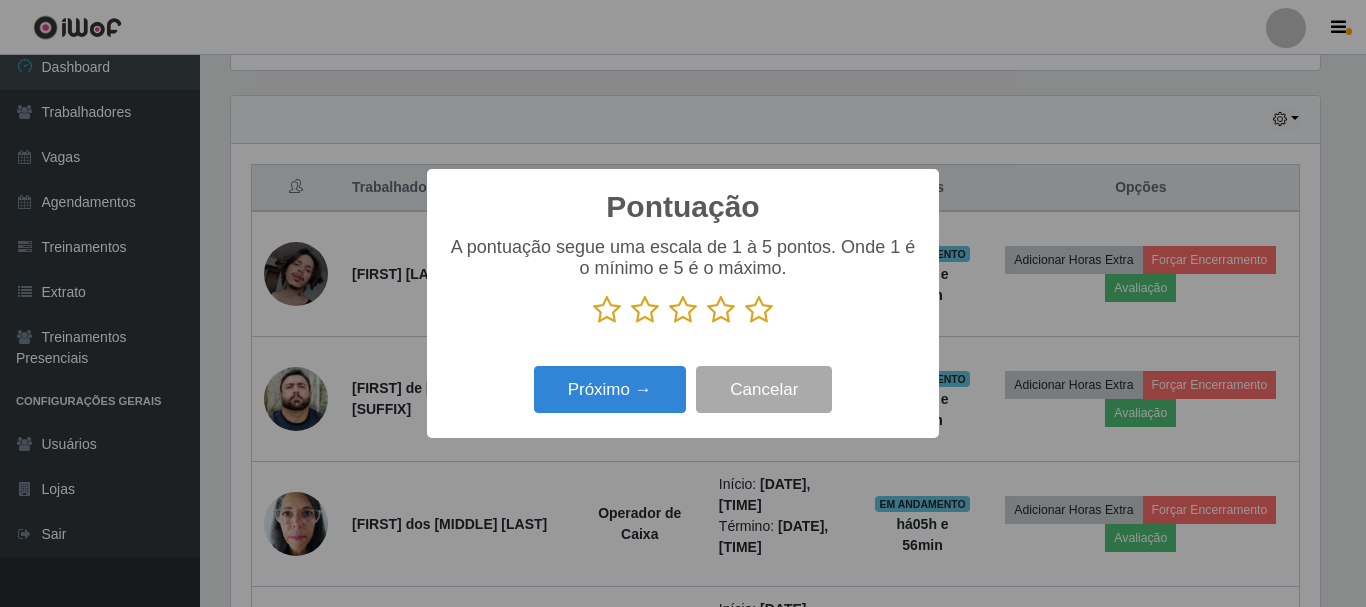 click at bounding box center (683, 310) 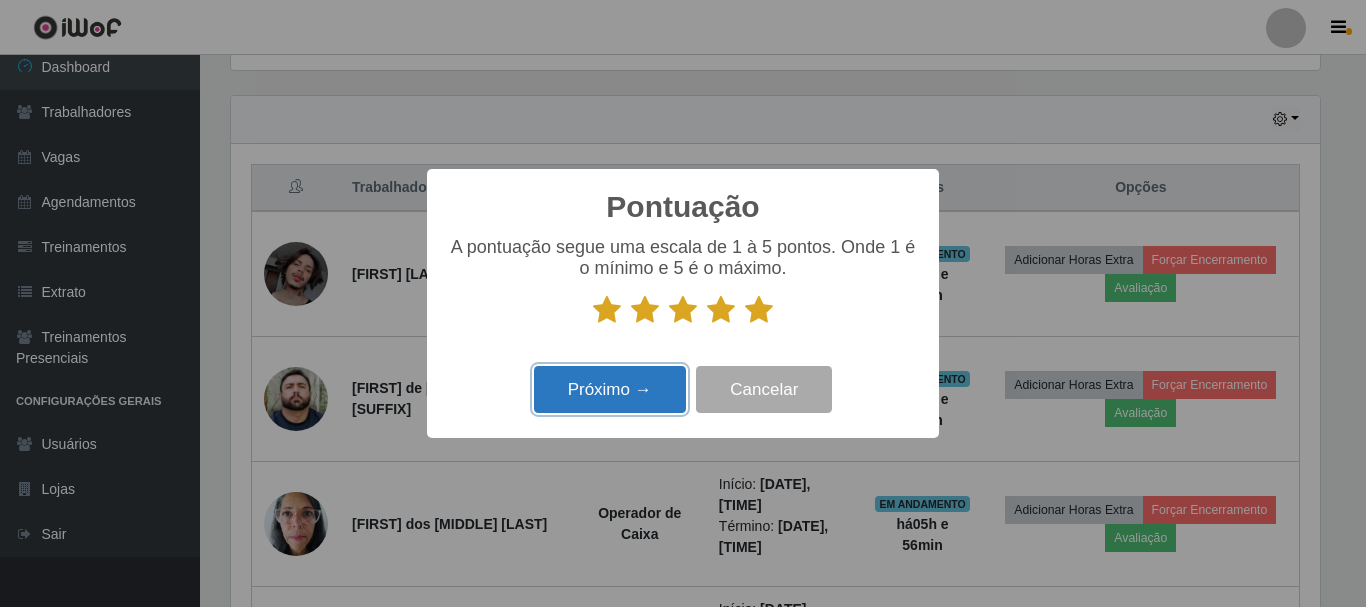 click on "Próximo →" at bounding box center (610, 389) 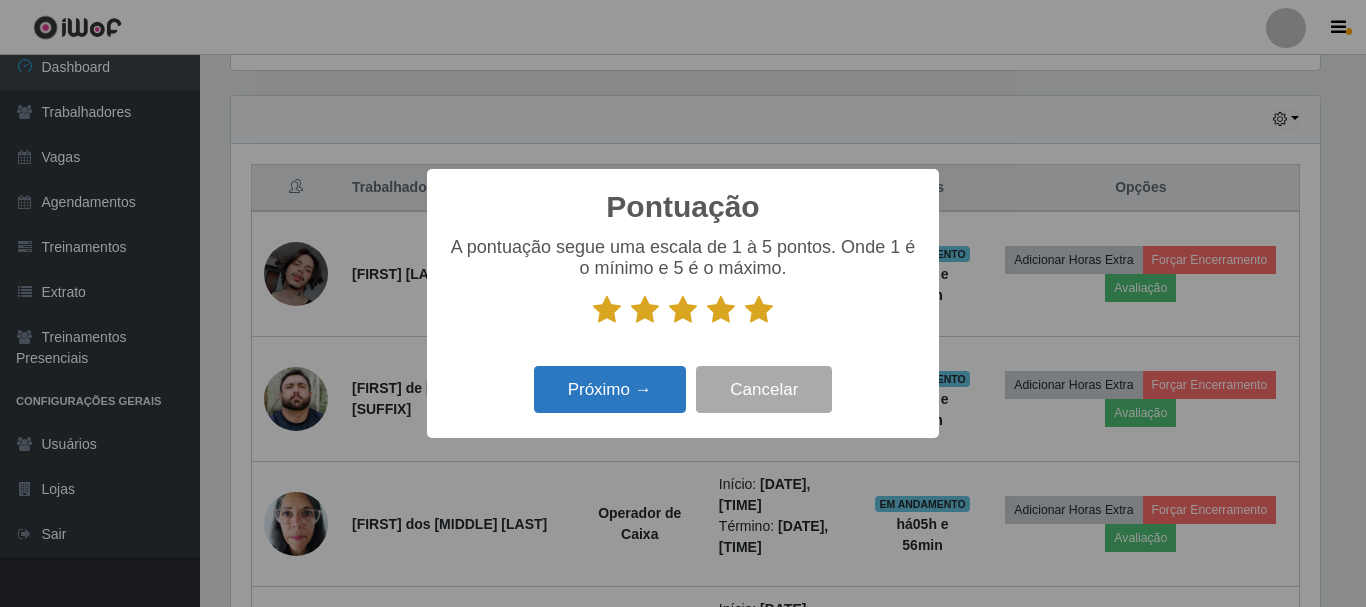 scroll, scrollTop: 999585, scrollLeft: 998911, axis: both 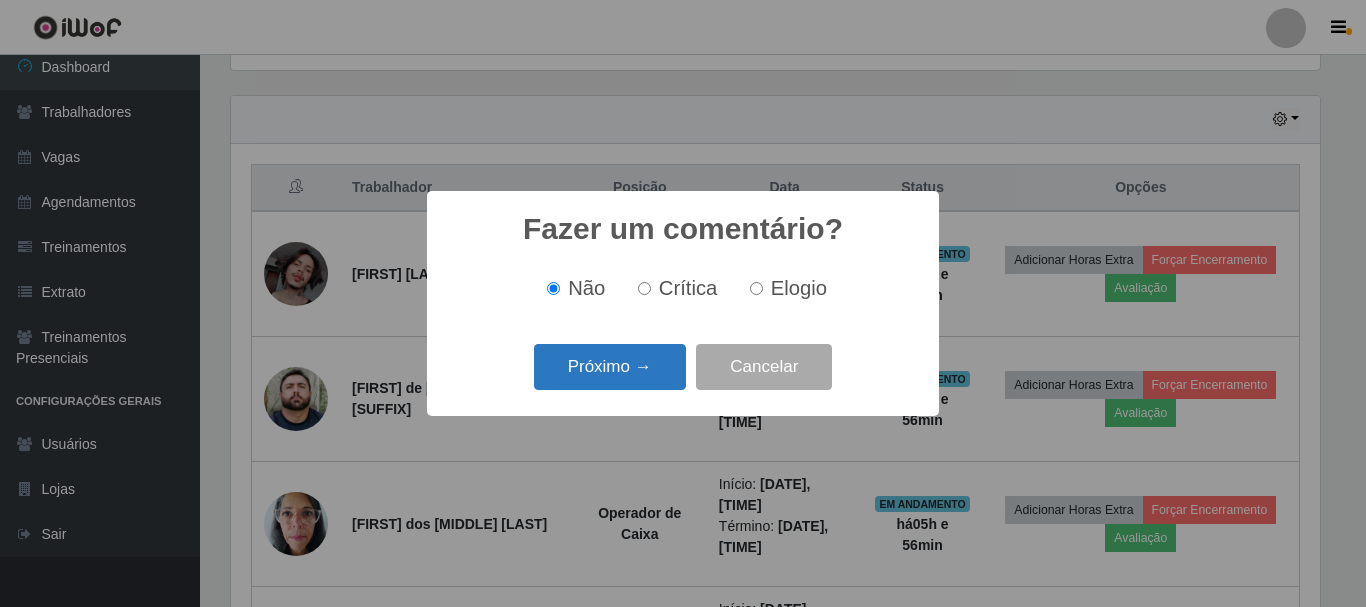 click on "Próximo →" at bounding box center [610, 367] 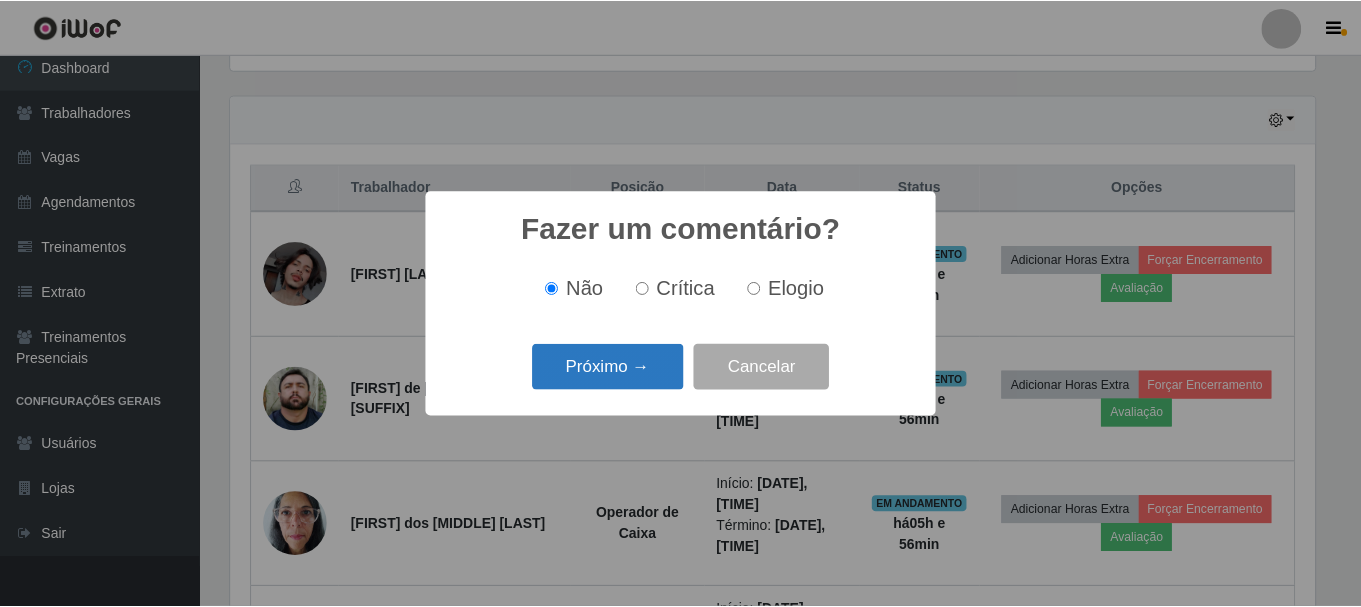 scroll, scrollTop: 999585, scrollLeft: 998911, axis: both 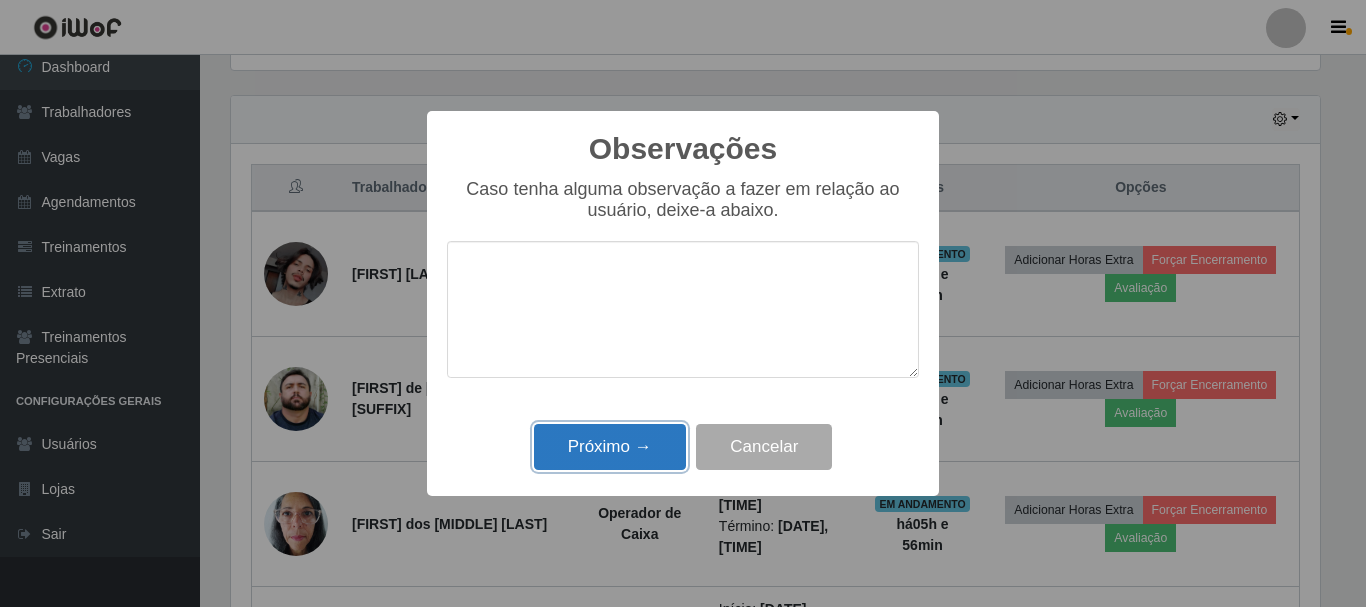 click on "Próximo →" at bounding box center [610, 447] 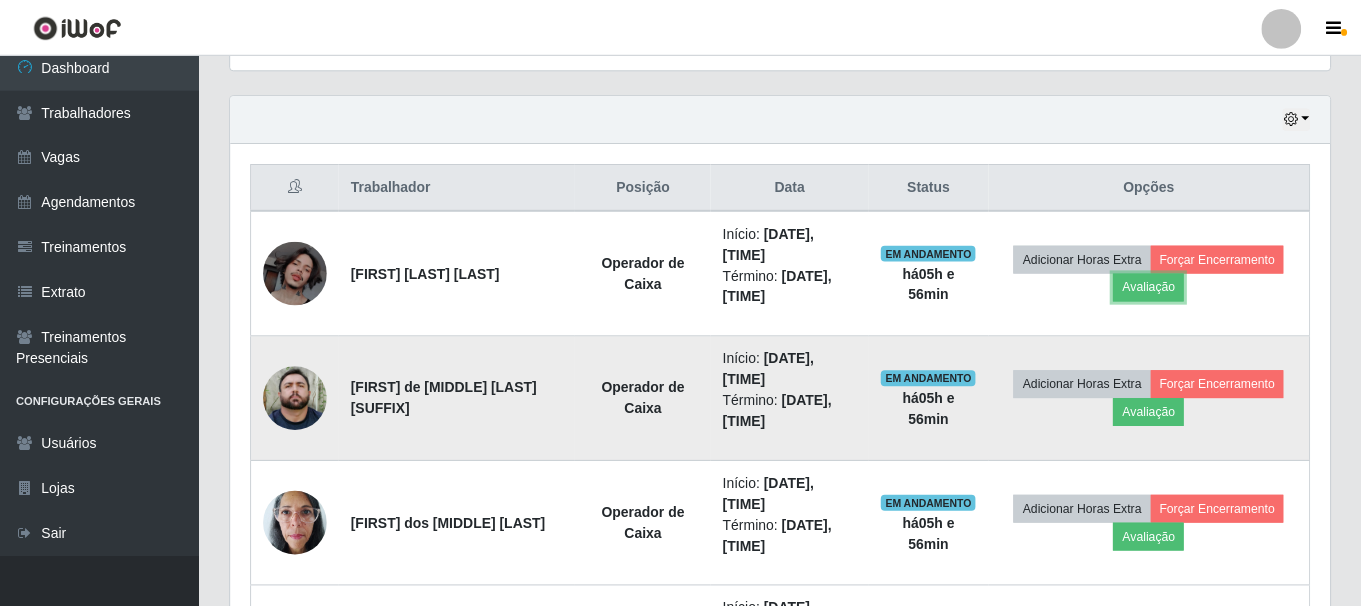 scroll, scrollTop: 999585, scrollLeft: 998901, axis: both 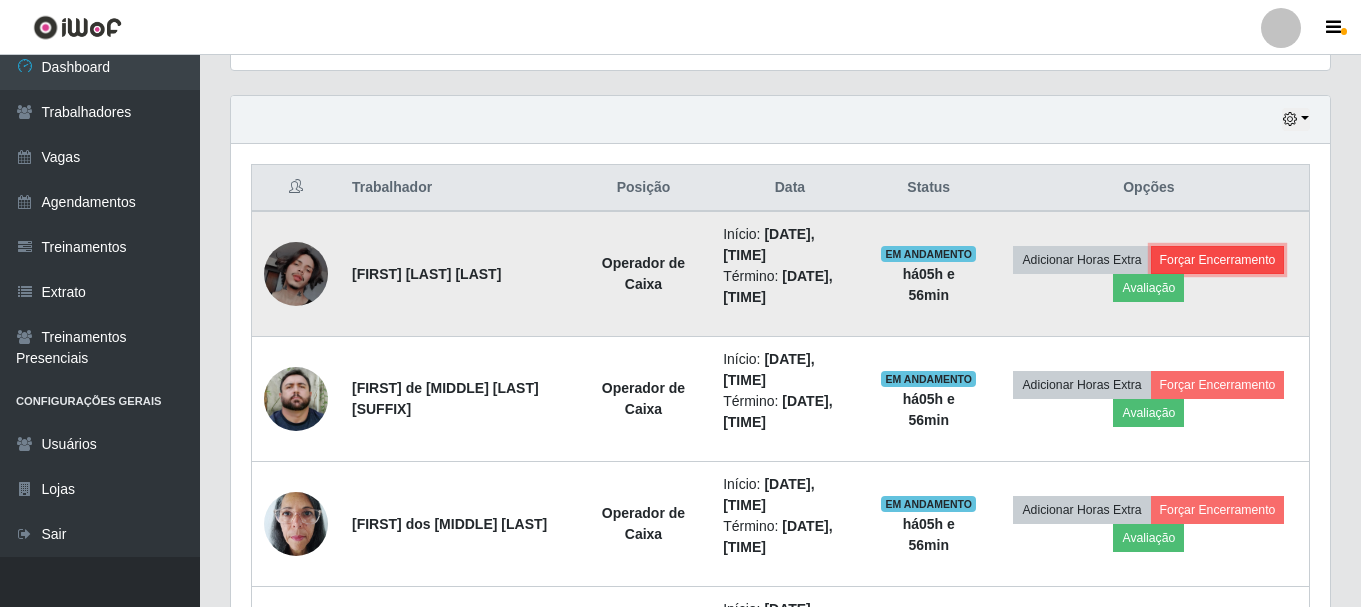 click on "Forçar Encerramento" at bounding box center (1218, 260) 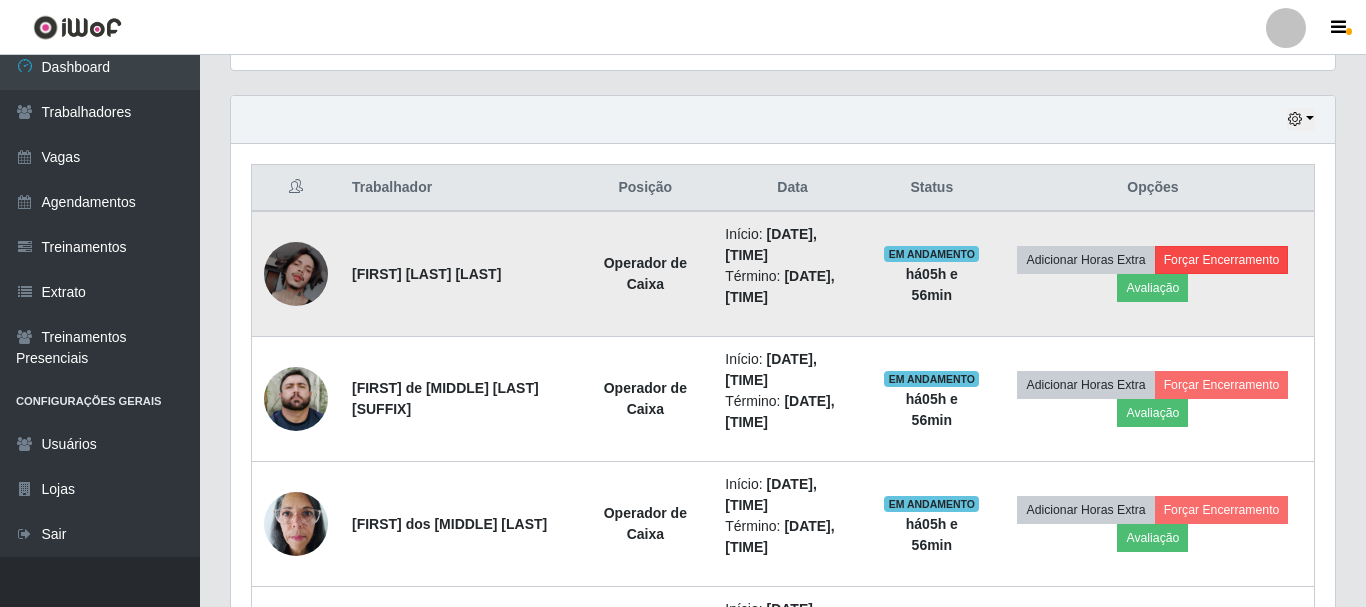 scroll, scrollTop: 999585, scrollLeft: 998911, axis: both 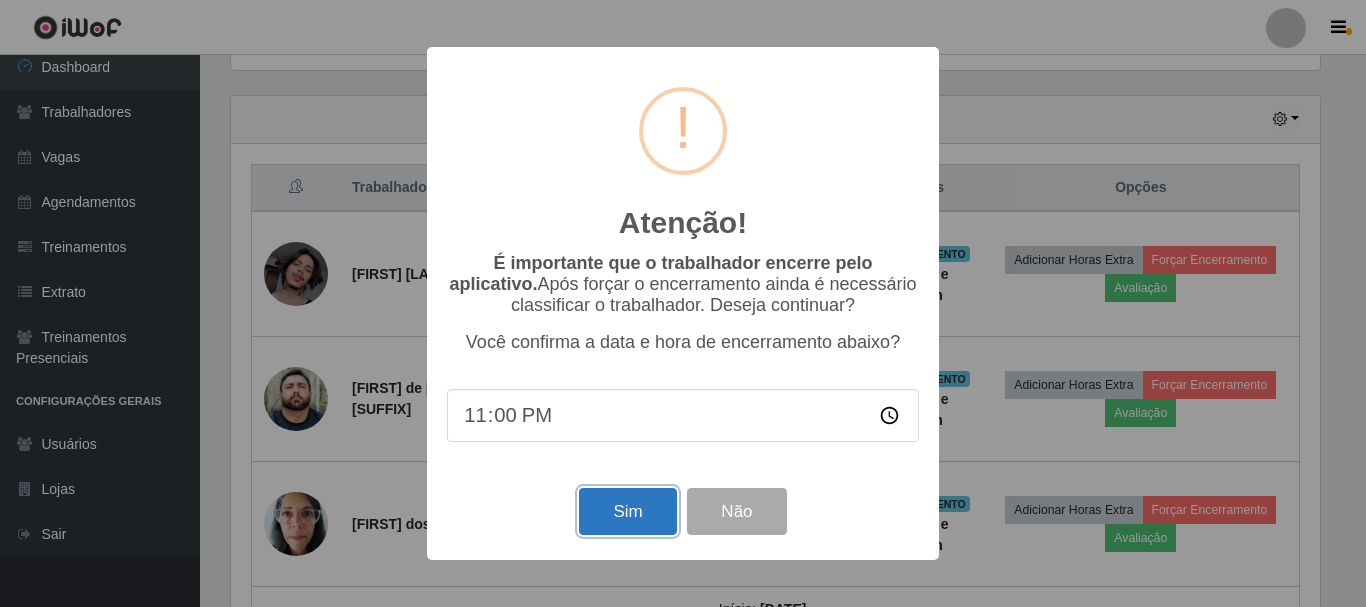 click on "Sim" at bounding box center [627, 511] 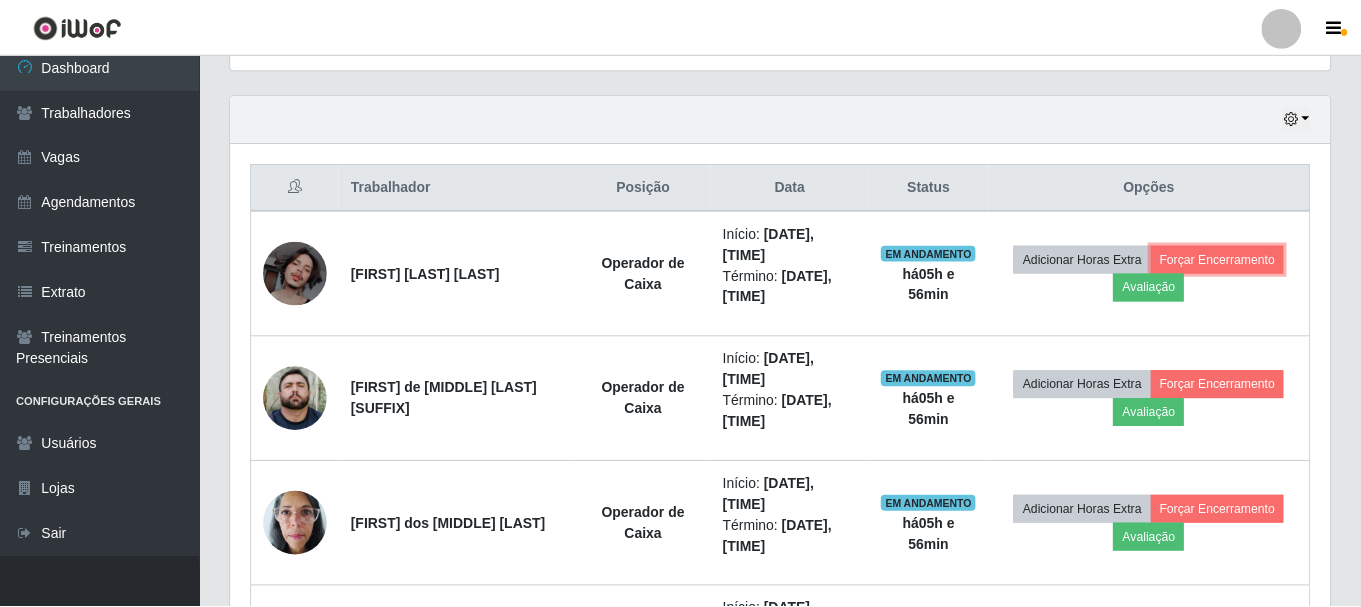 scroll, scrollTop: 999585, scrollLeft: 998901, axis: both 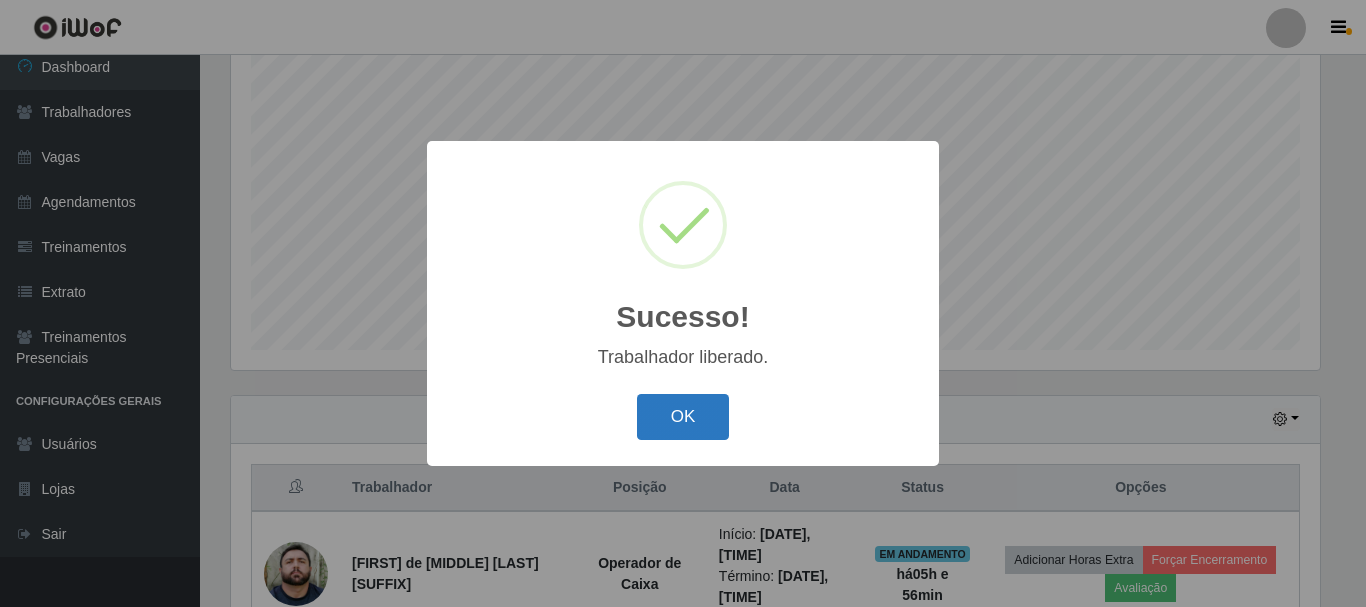 click on "OK" at bounding box center (683, 417) 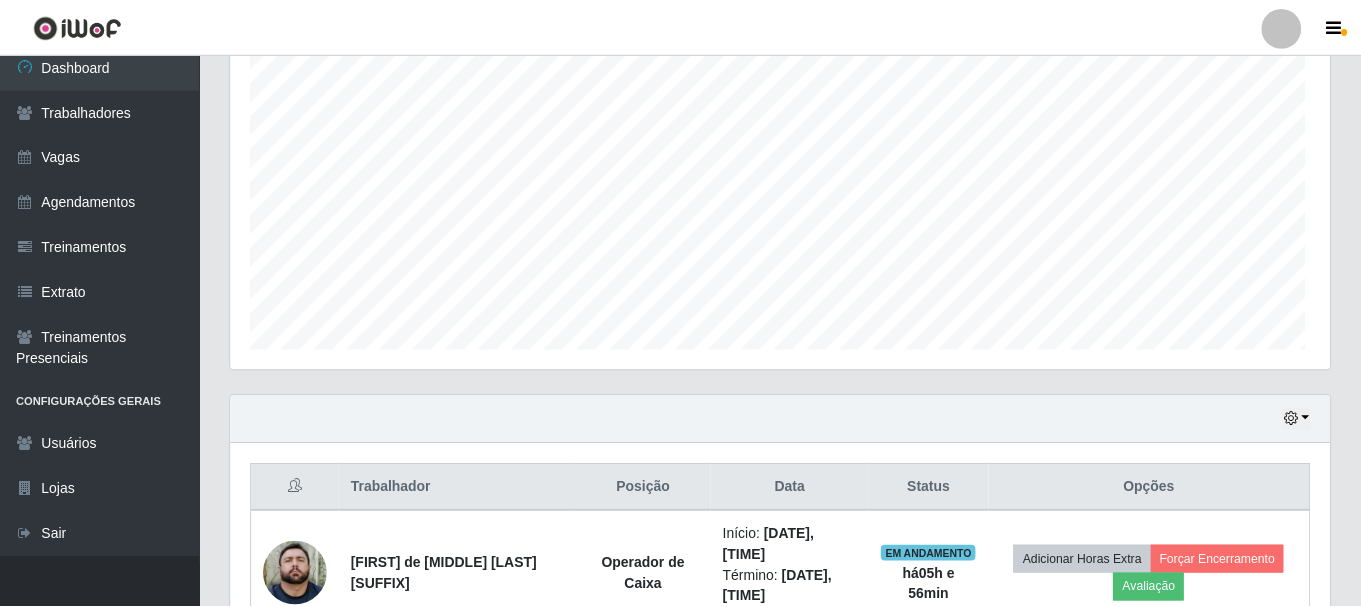 scroll, scrollTop: 999585, scrollLeft: 998901, axis: both 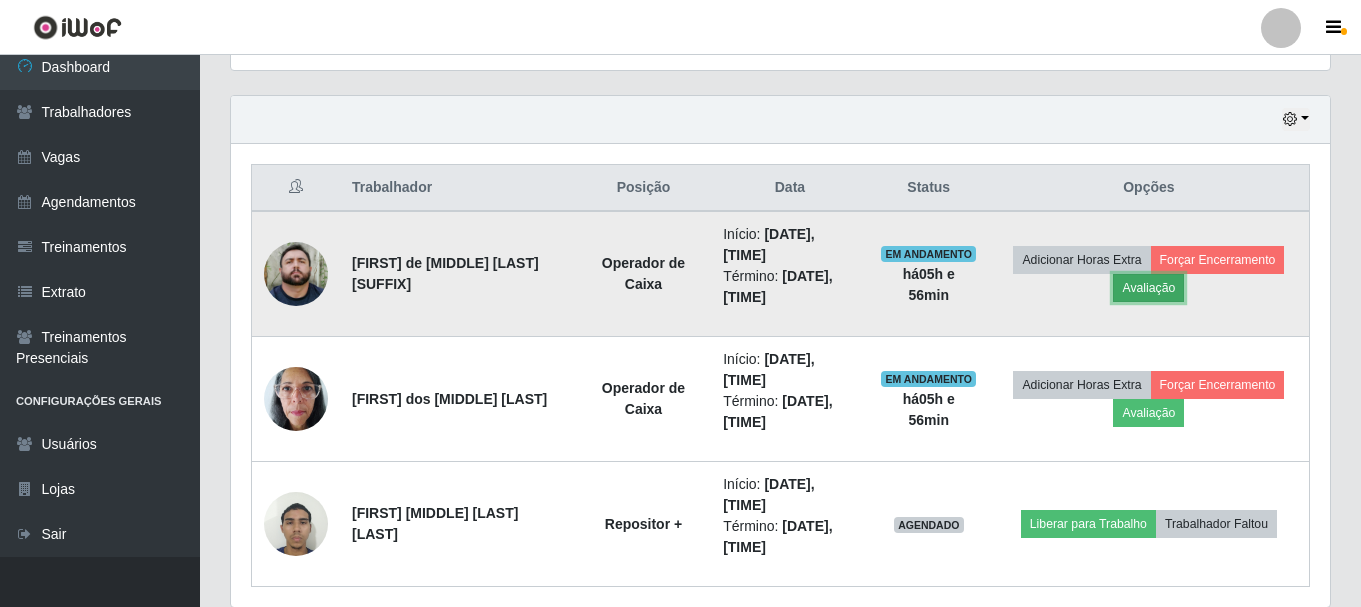 click on "Avaliação" at bounding box center (1148, 288) 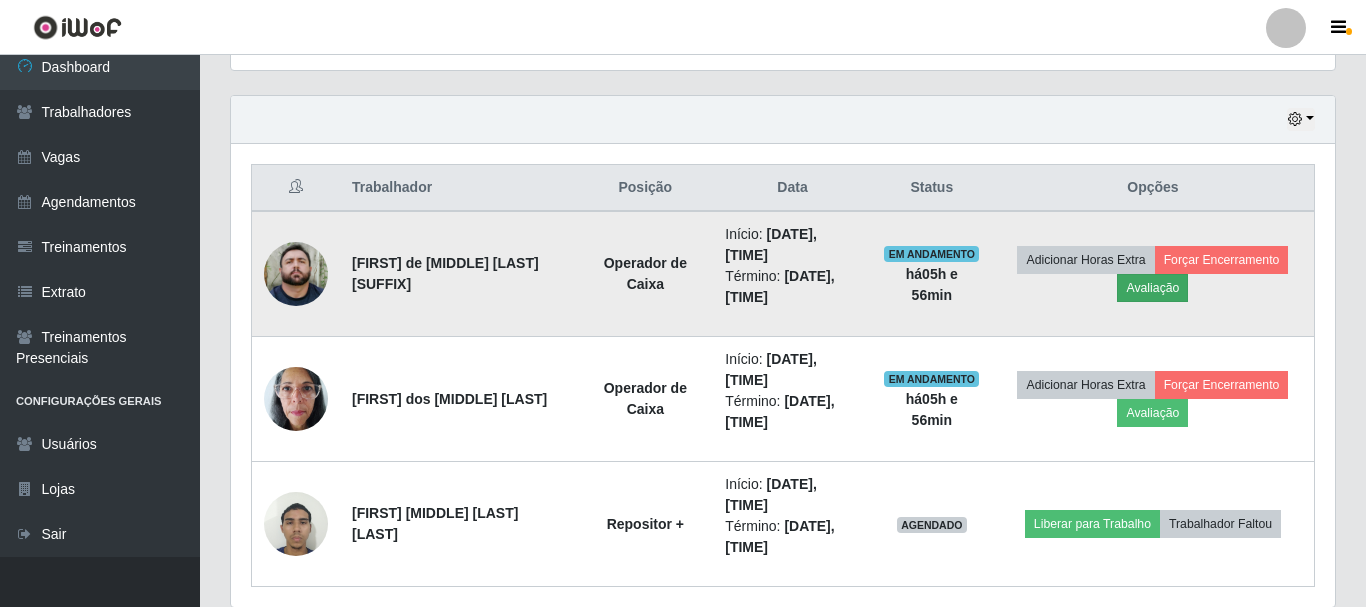 scroll, scrollTop: 999585, scrollLeft: 998911, axis: both 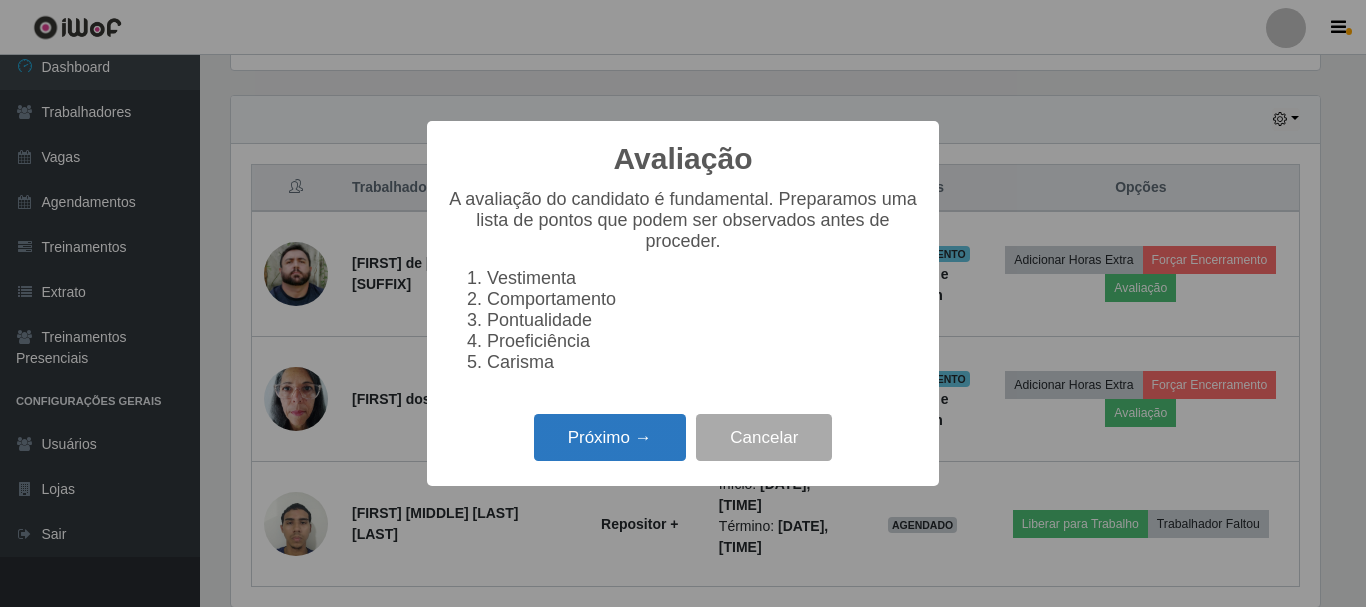 click on "Próximo →" at bounding box center [610, 437] 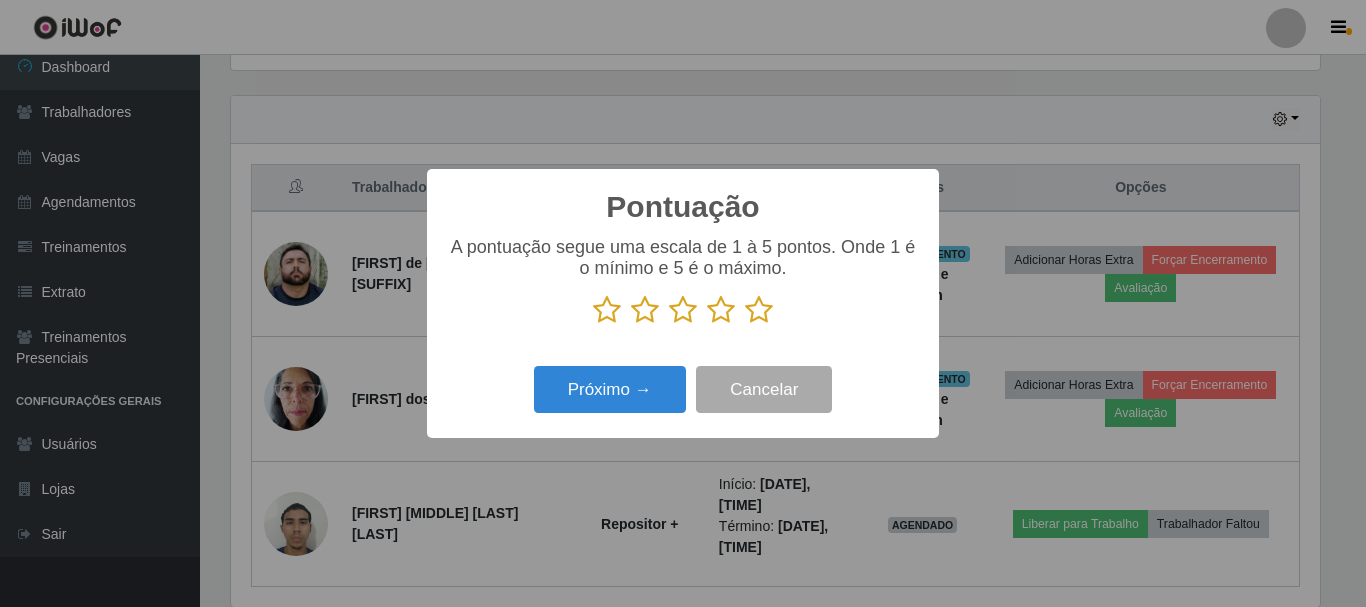 click at bounding box center [759, 310] 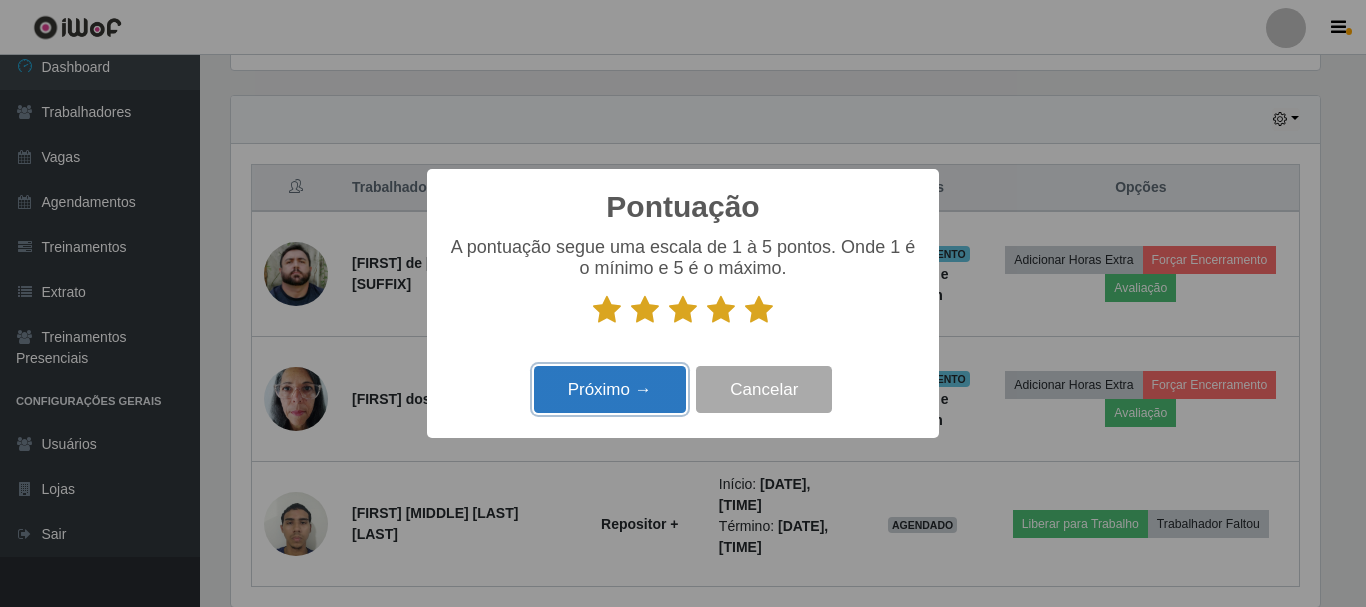 click on "Próximo →" at bounding box center [610, 389] 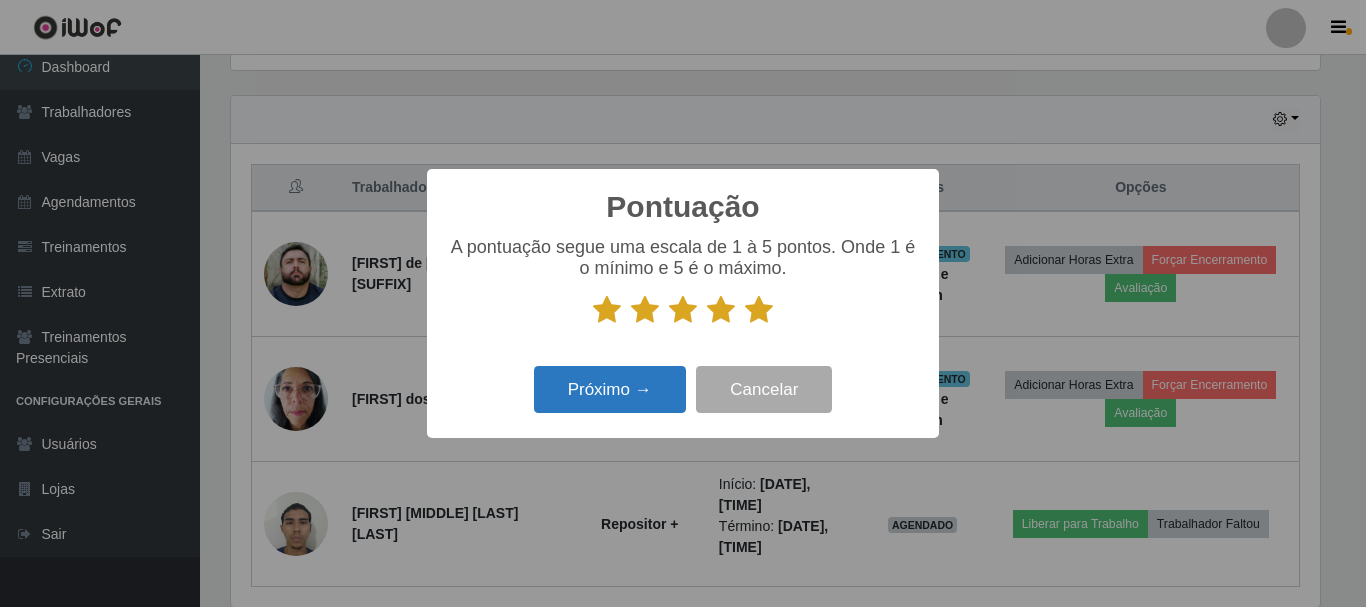 scroll, scrollTop: 999585, scrollLeft: 998911, axis: both 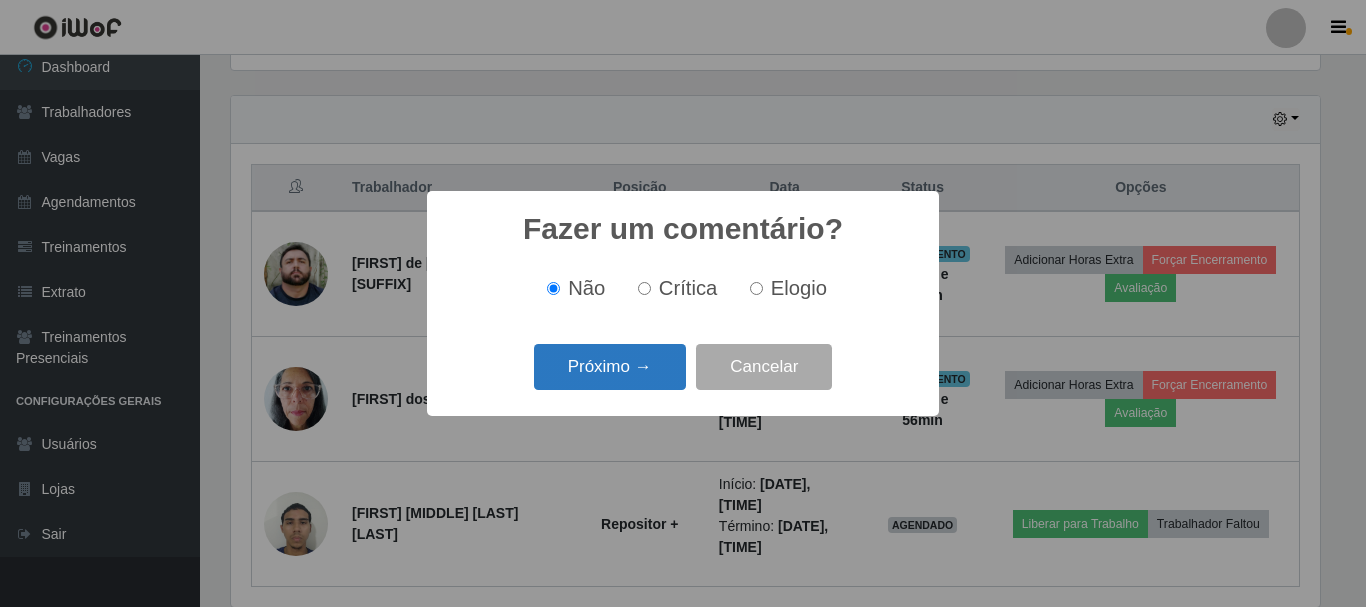 click on "Próximo →" at bounding box center [610, 367] 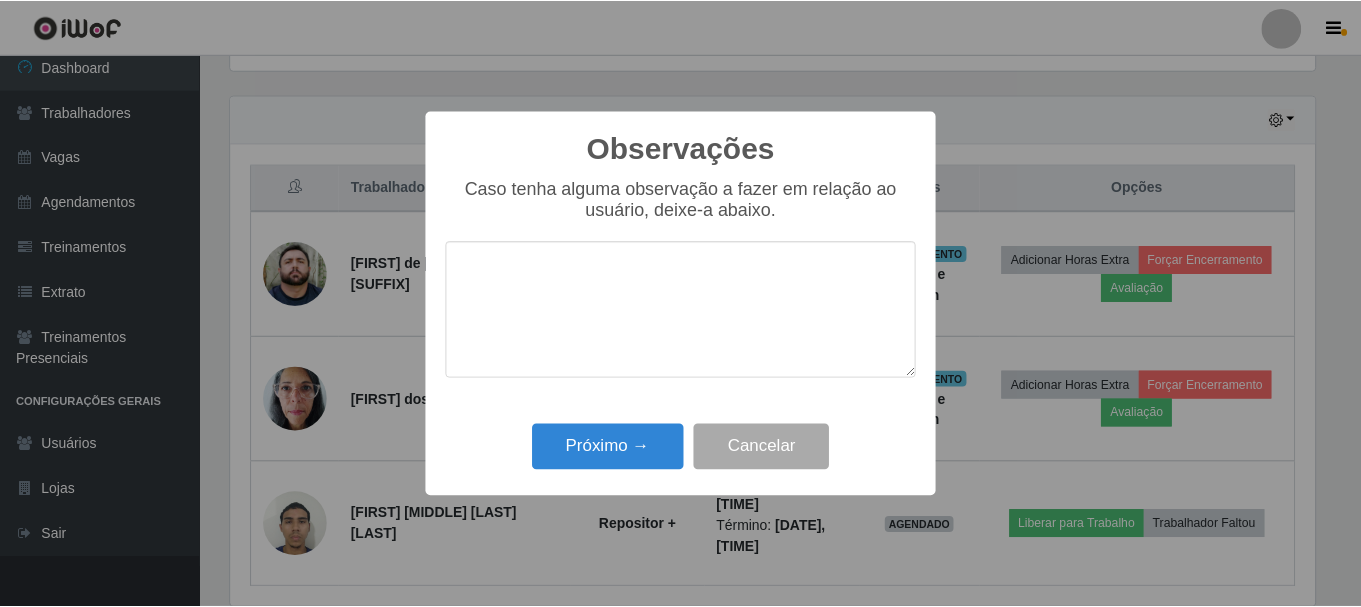 scroll, scrollTop: 999585, scrollLeft: 998911, axis: both 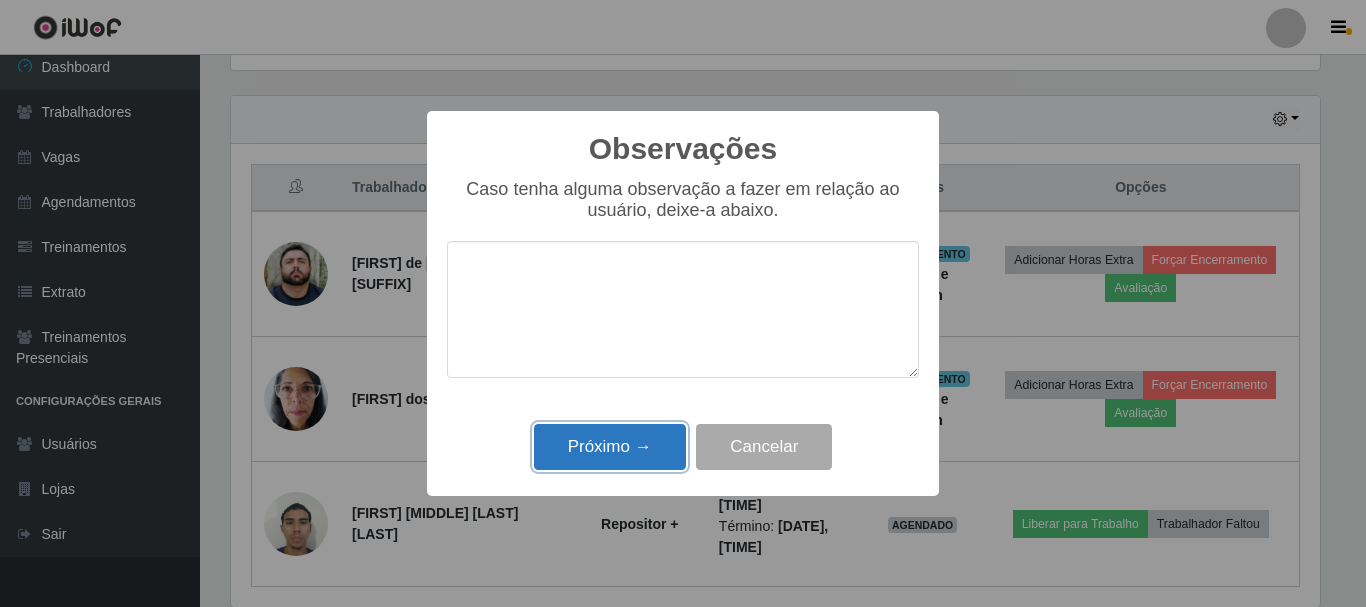 click on "Próximo →" at bounding box center (610, 447) 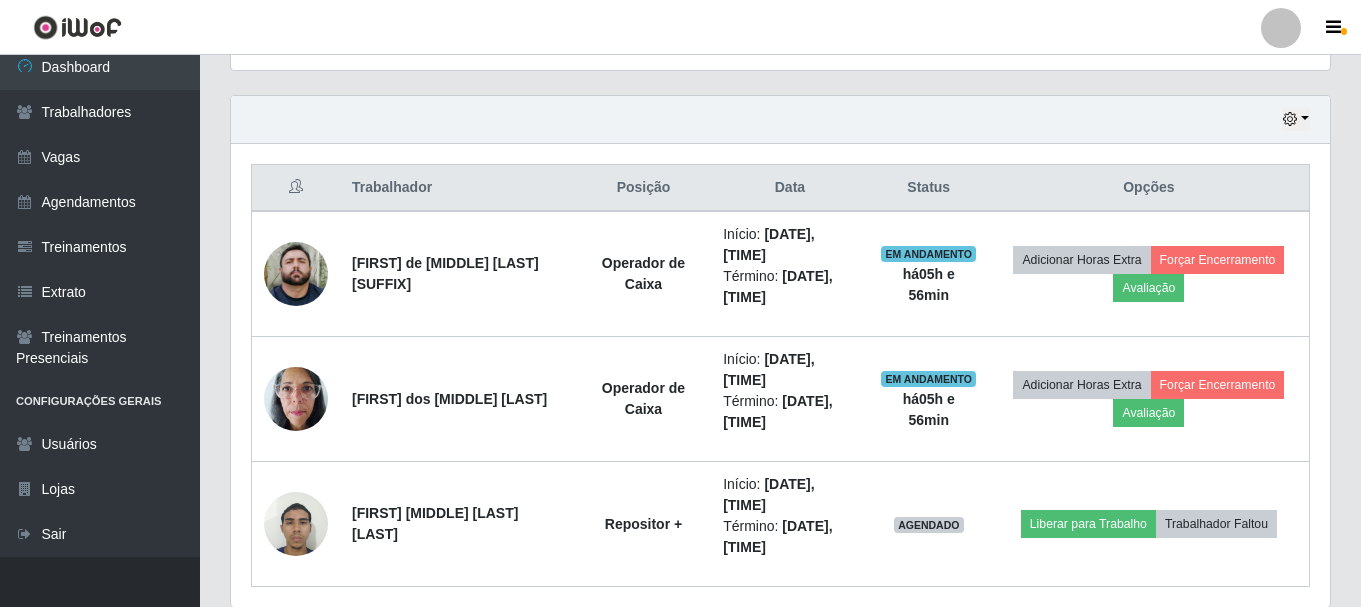 scroll, scrollTop: 999585, scrollLeft: 998901, axis: both 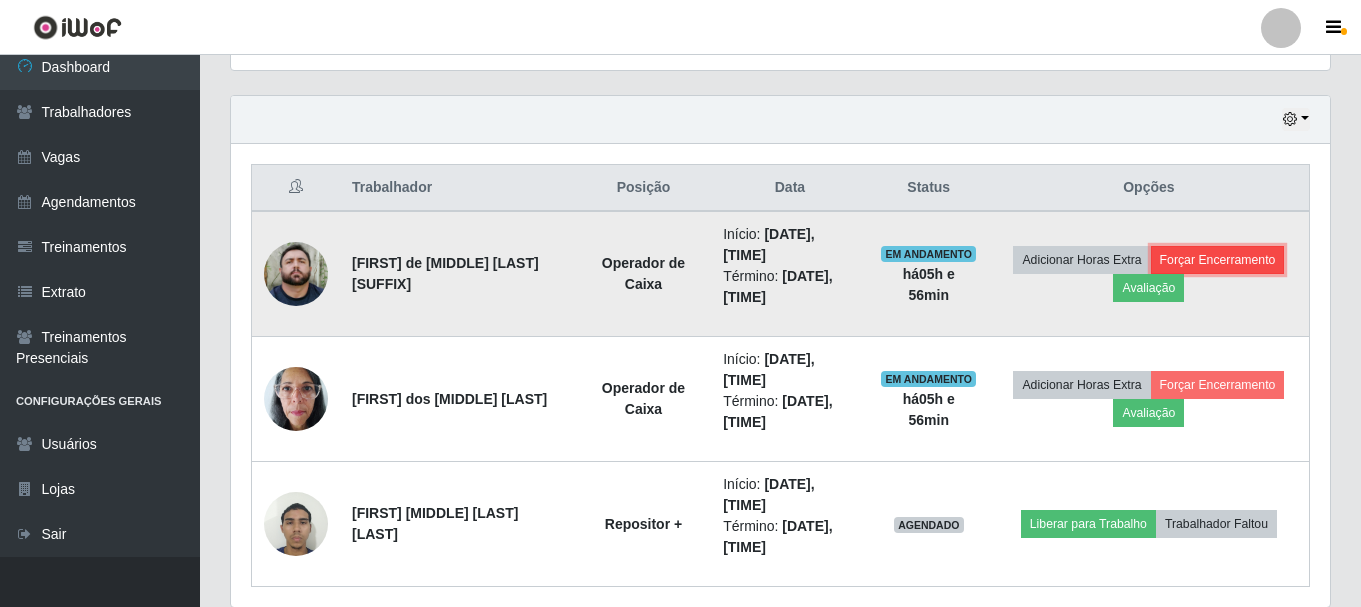 click on "Forçar Encerramento" at bounding box center [1218, 260] 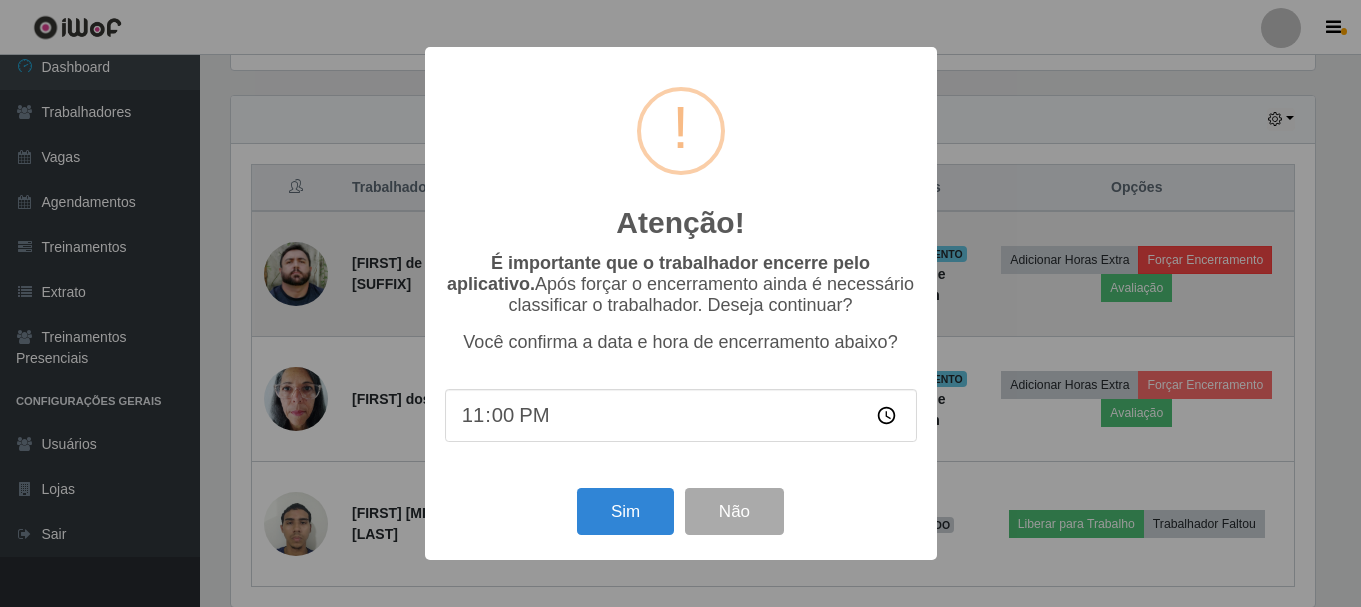 scroll, scrollTop: 999585, scrollLeft: 998911, axis: both 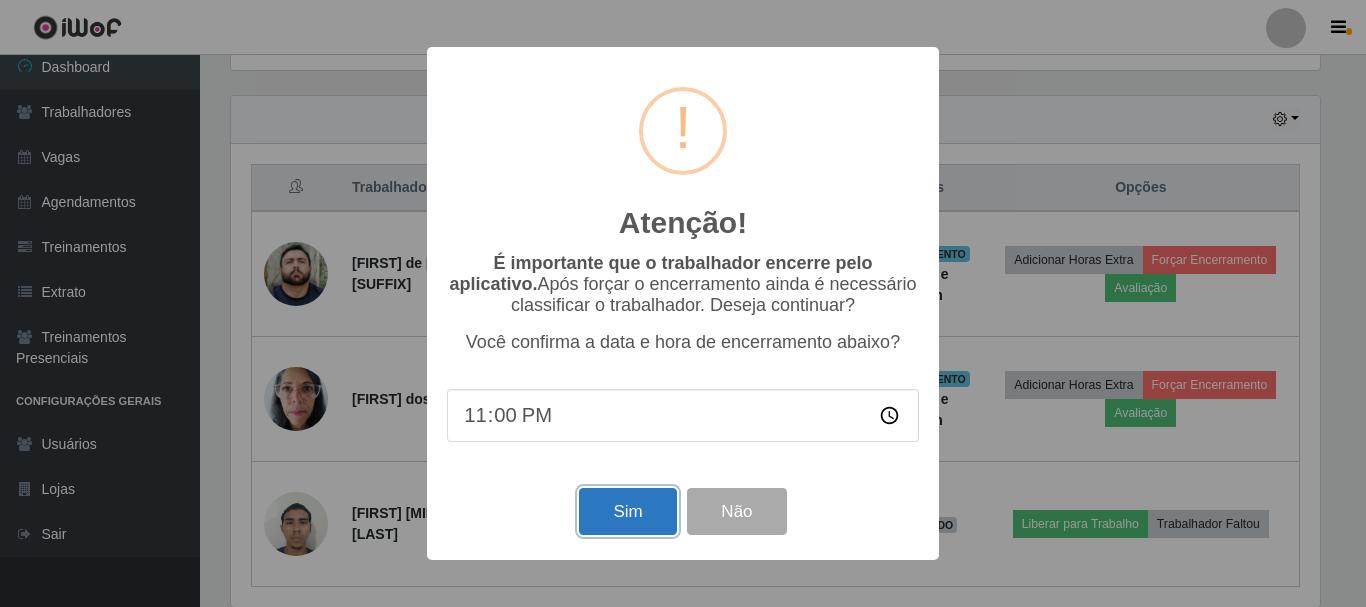 click on "Sim" at bounding box center (627, 511) 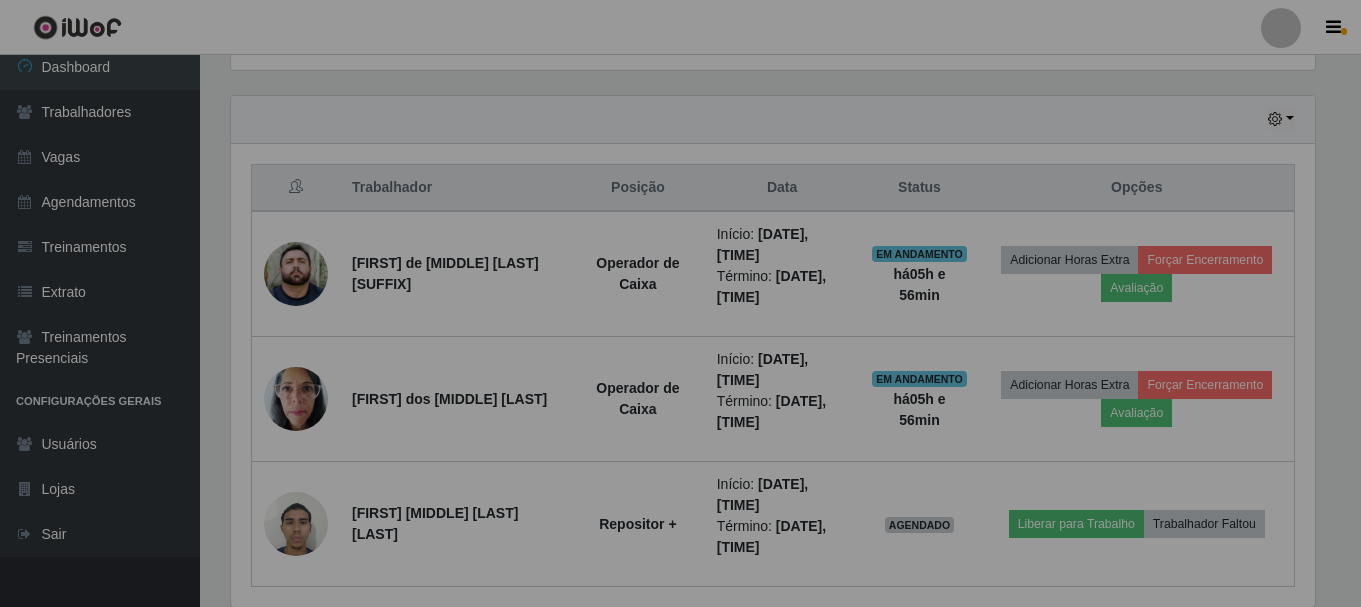 scroll, scrollTop: 999585, scrollLeft: 998901, axis: both 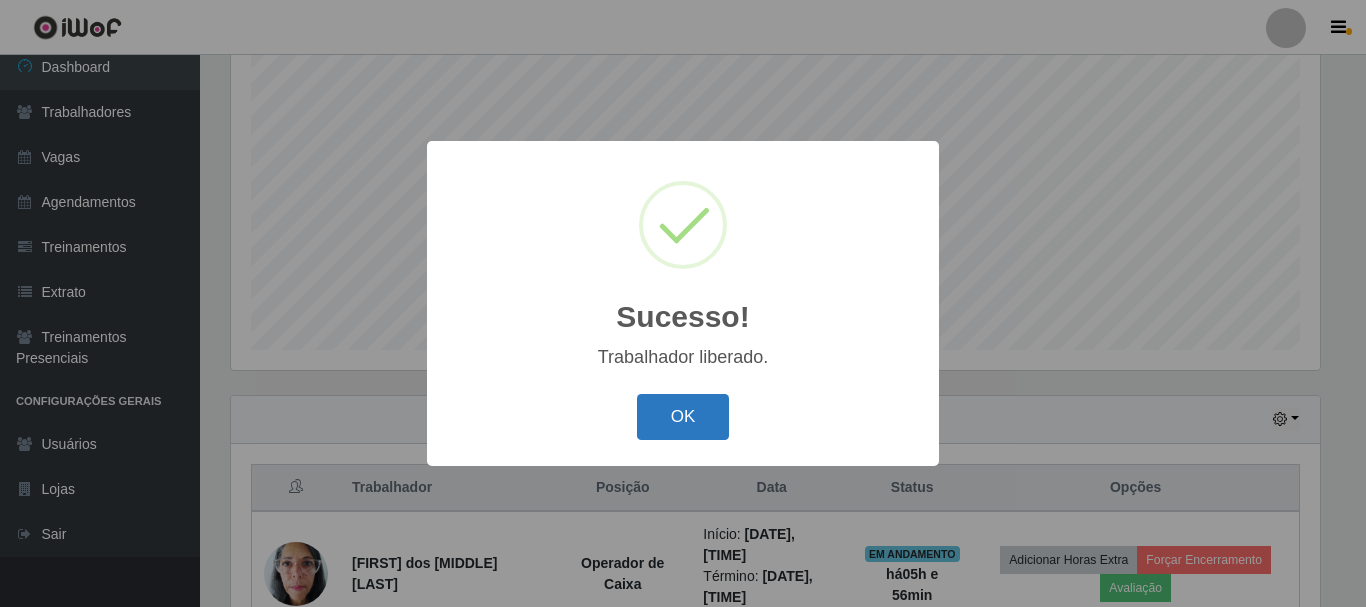 click on "OK" at bounding box center (683, 417) 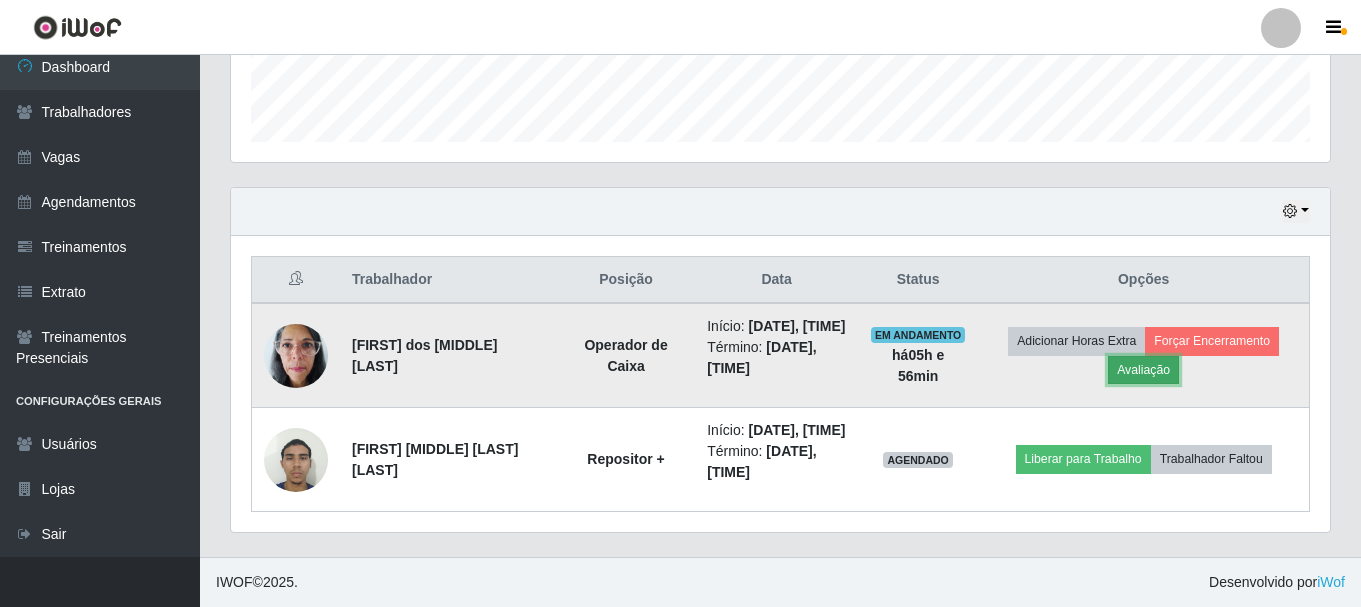 click on "Avaliação" at bounding box center [1143, 370] 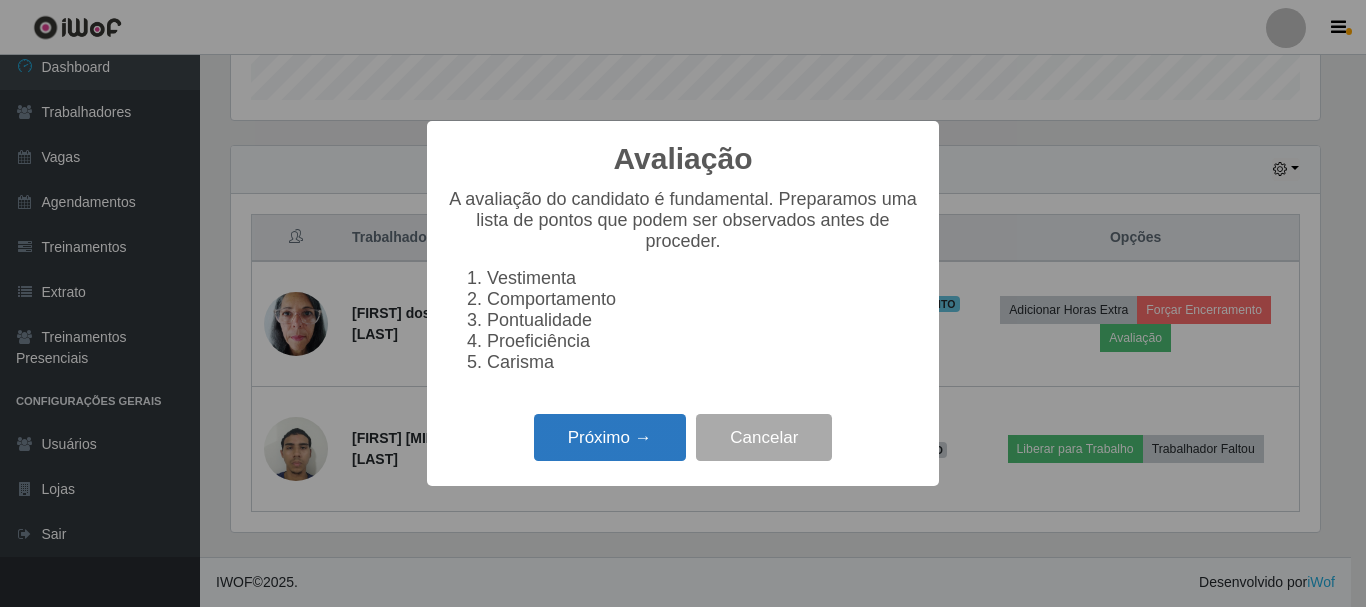 click on "Próximo →" at bounding box center (610, 437) 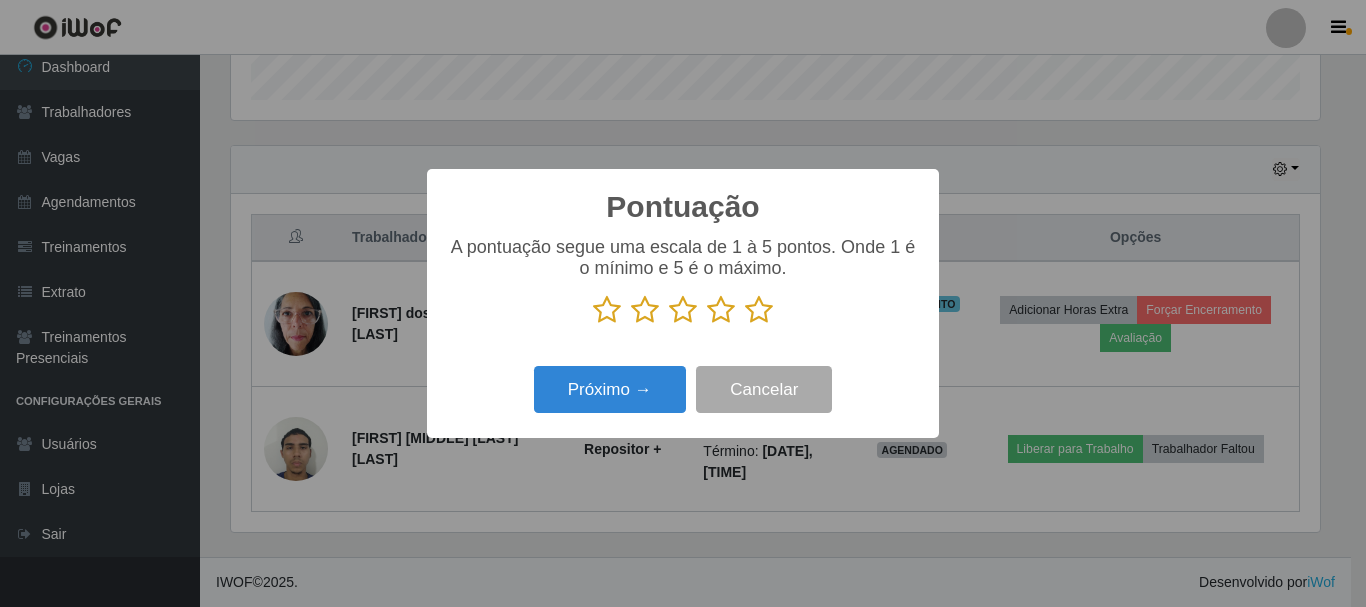 click at bounding box center (759, 310) 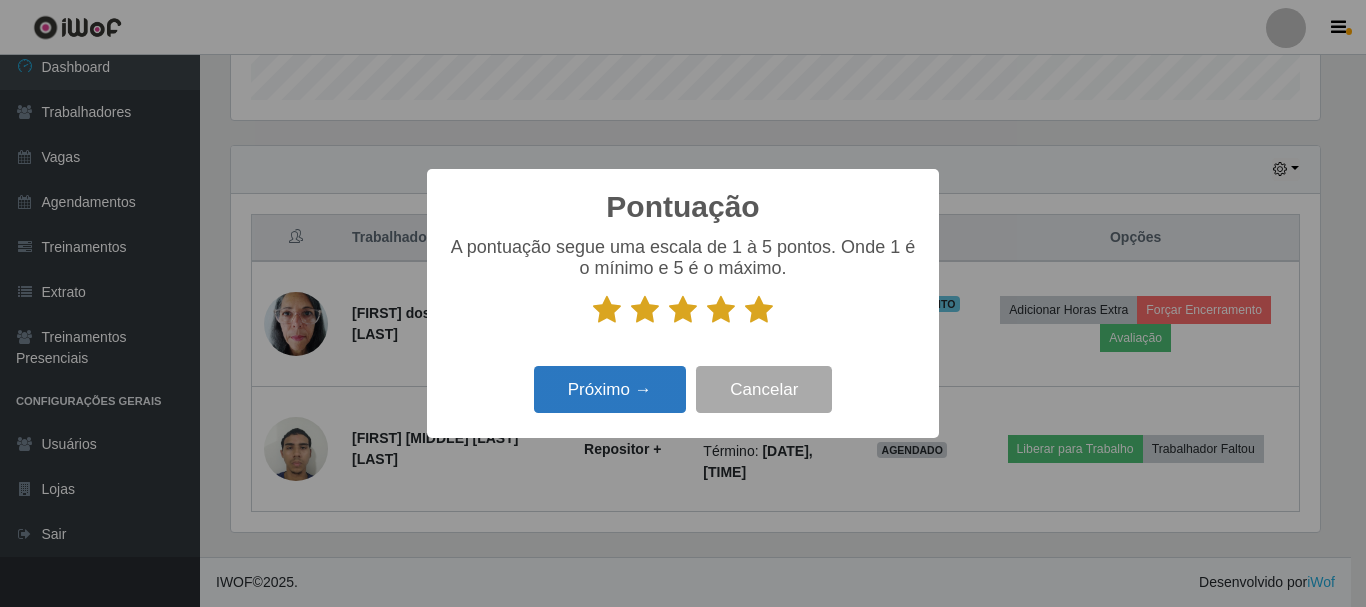 drag, startPoint x: 672, startPoint y: 359, endPoint x: 654, endPoint y: 373, distance: 22.803509 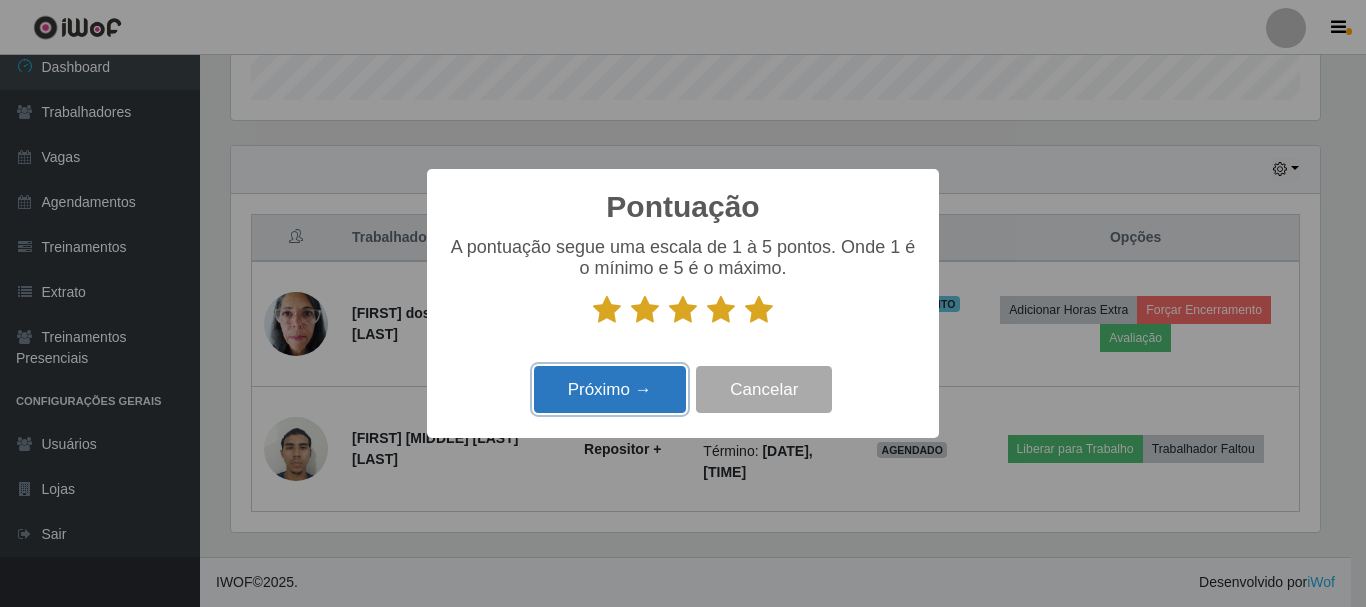 click on "Próximo →" at bounding box center [610, 389] 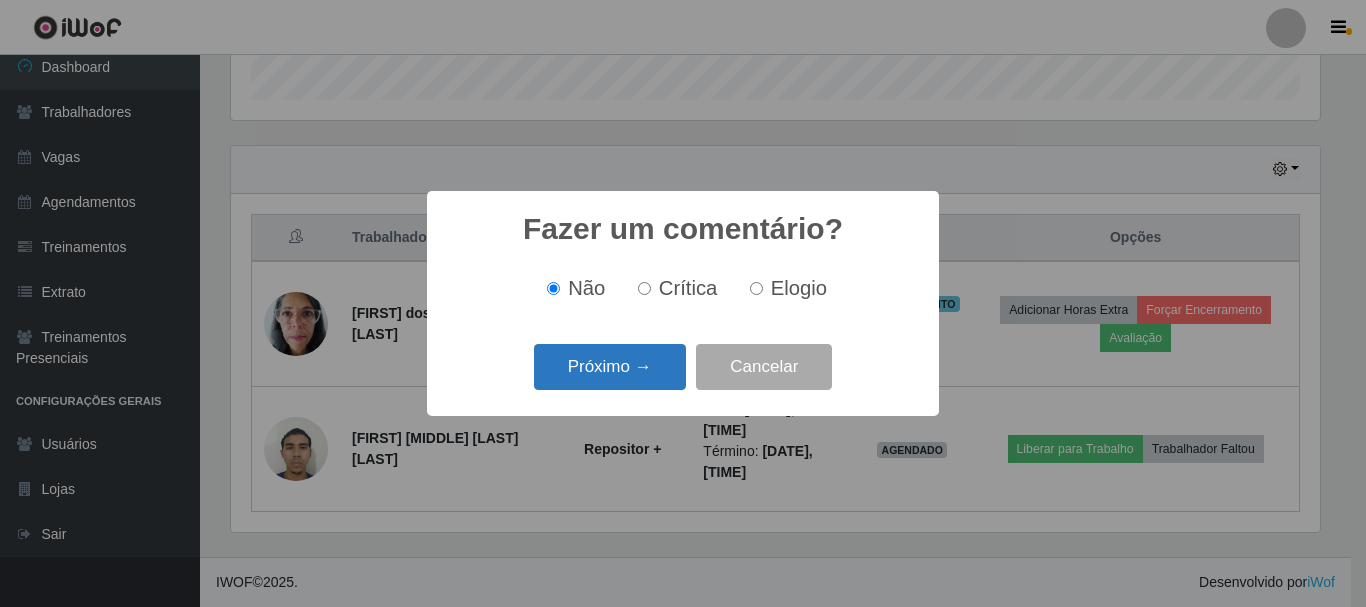 click on "Próximo →" at bounding box center (610, 367) 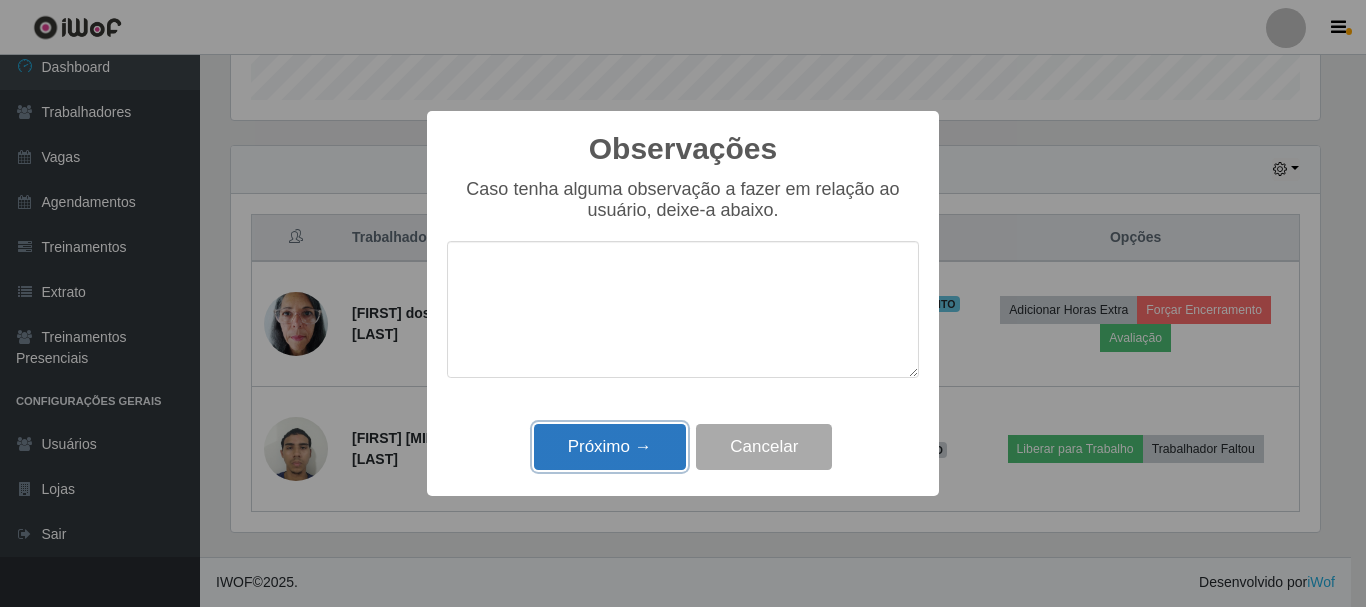 click on "Próximo →" at bounding box center (610, 447) 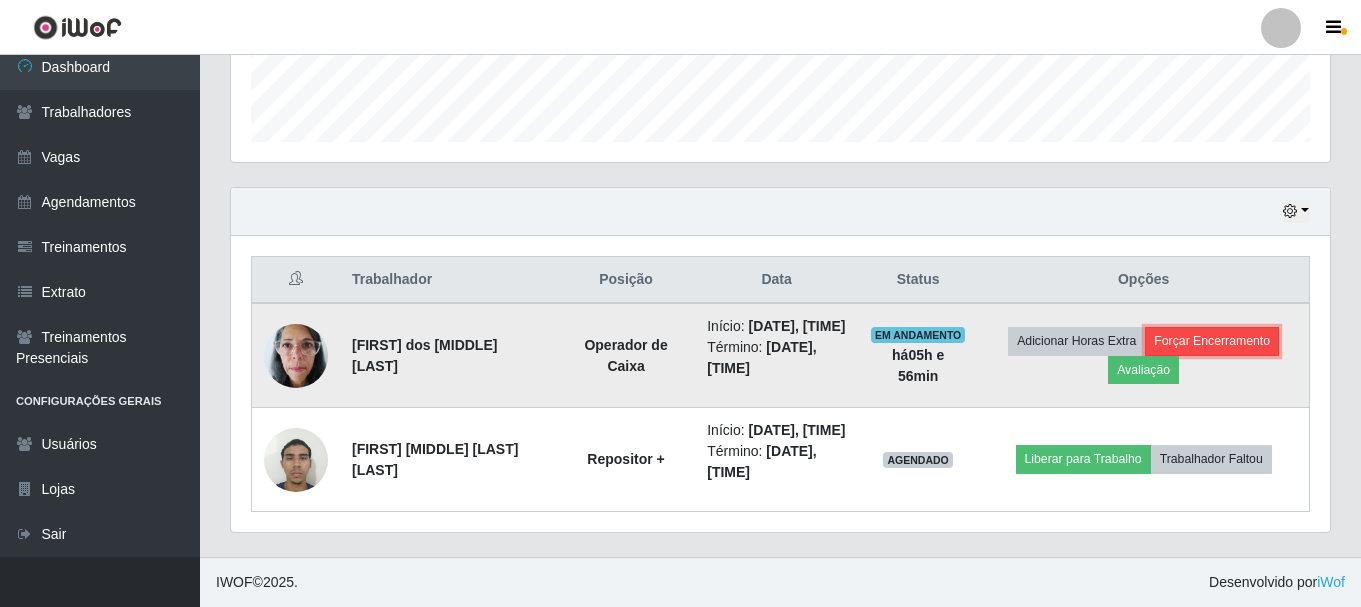 click on "Forçar Encerramento" at bounding box center (1212, 341) 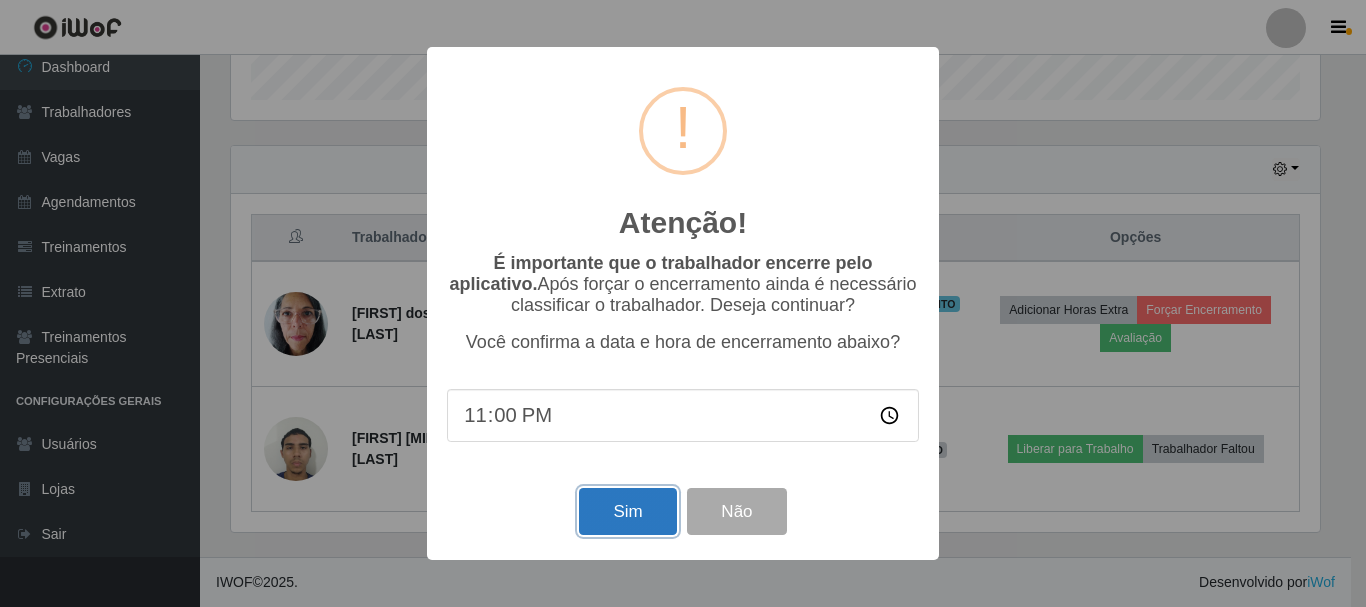 click on "Sim" at bounding box center (627, 511) 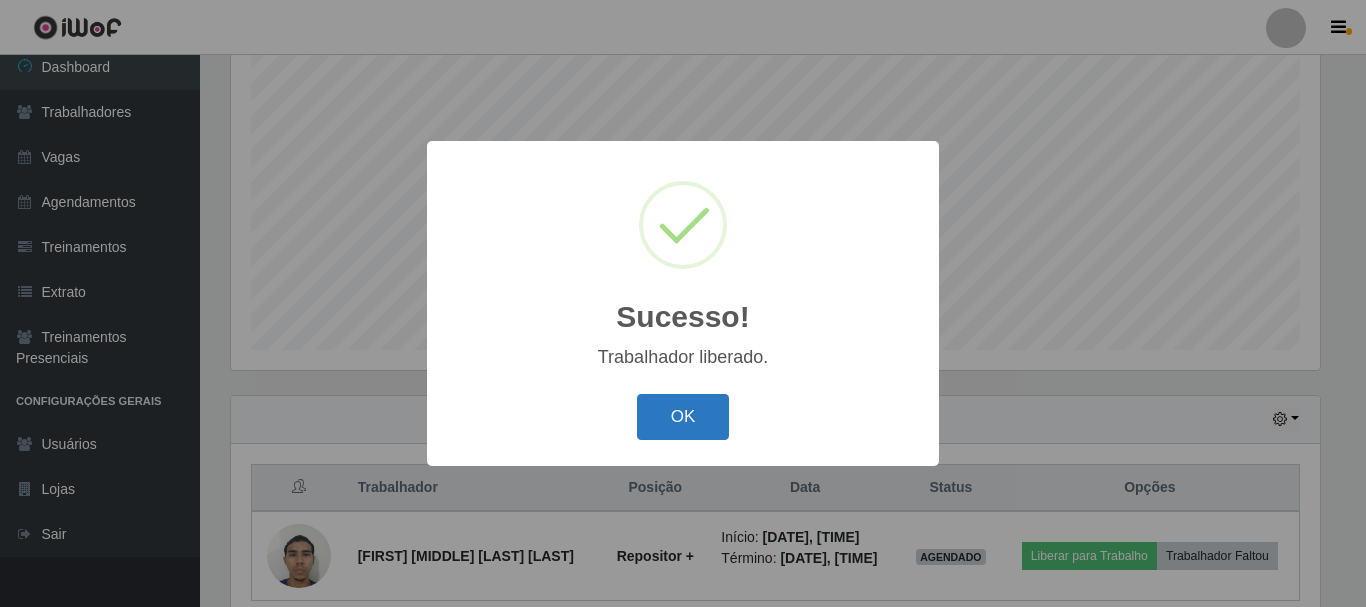 click on "OK" at bounding box center [683, 417] 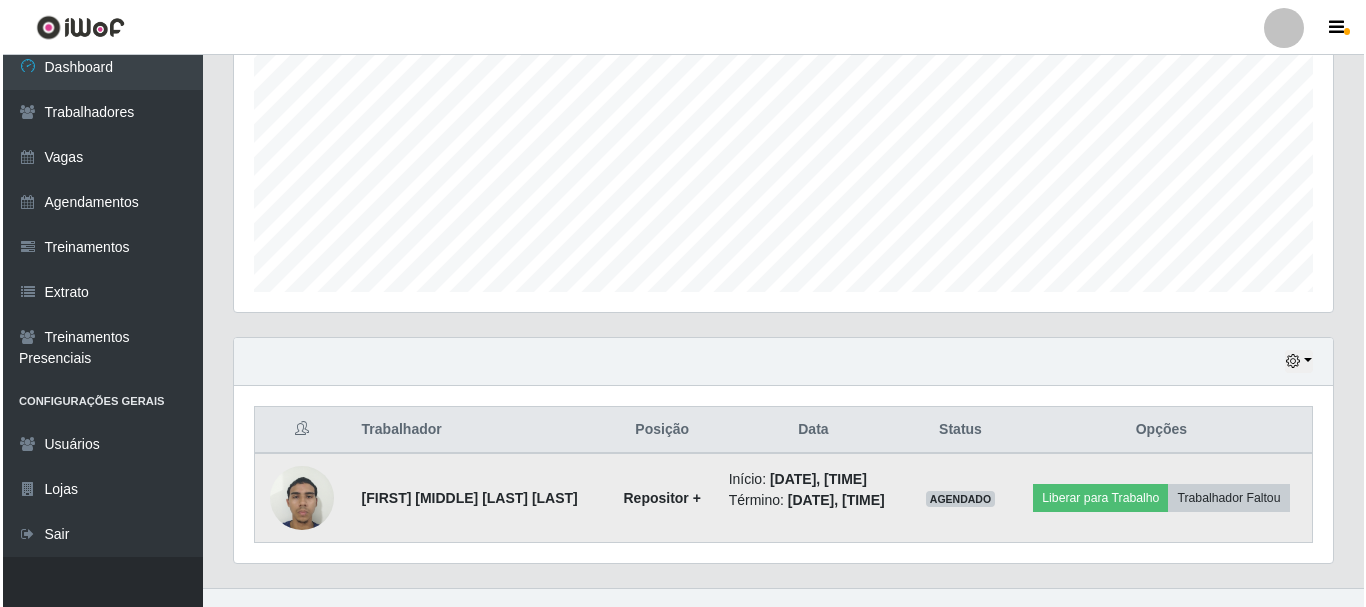 scroll, scrollTop: 454, scrollLeft: 0, axis: vertical 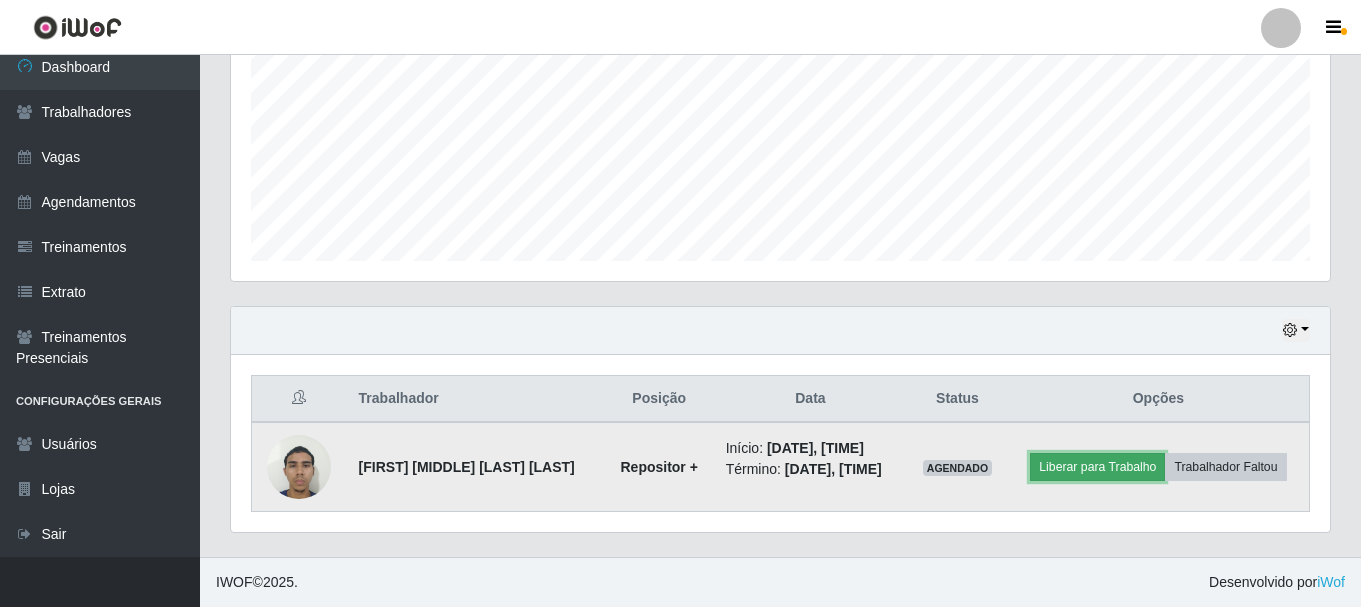 click on "Liberar para Trabalho" at bounding box center (1097, 467) 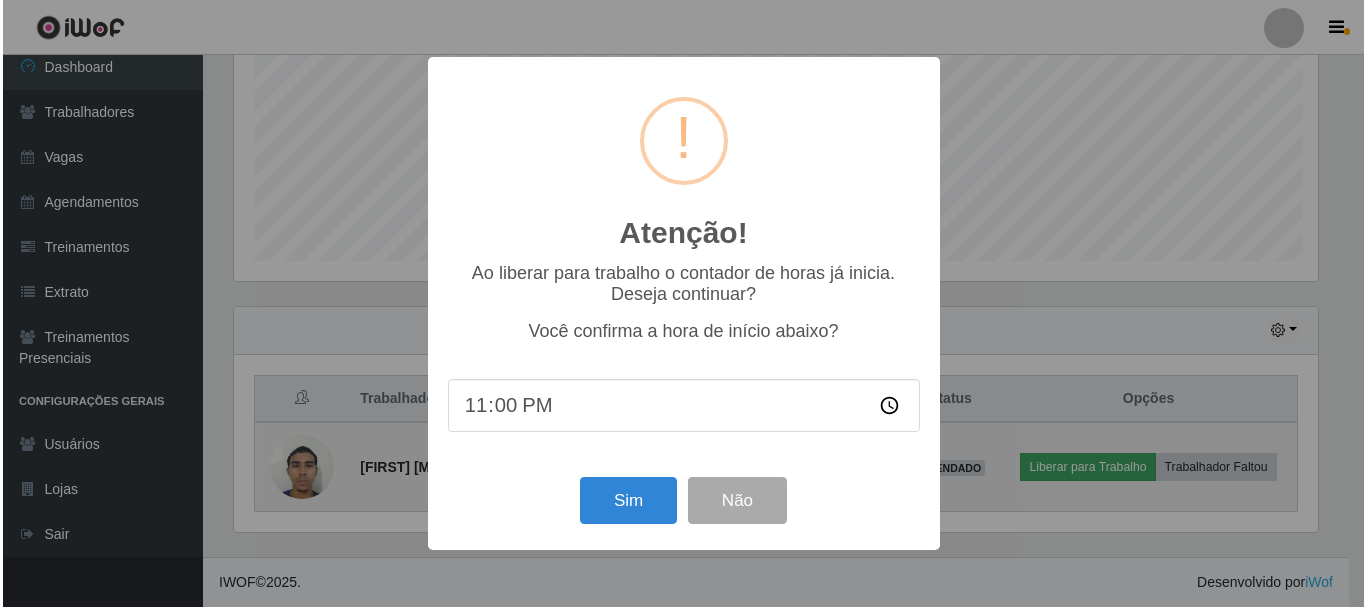 scroll, scrollTop: 999585, scrollLeft: 998911, axis: both 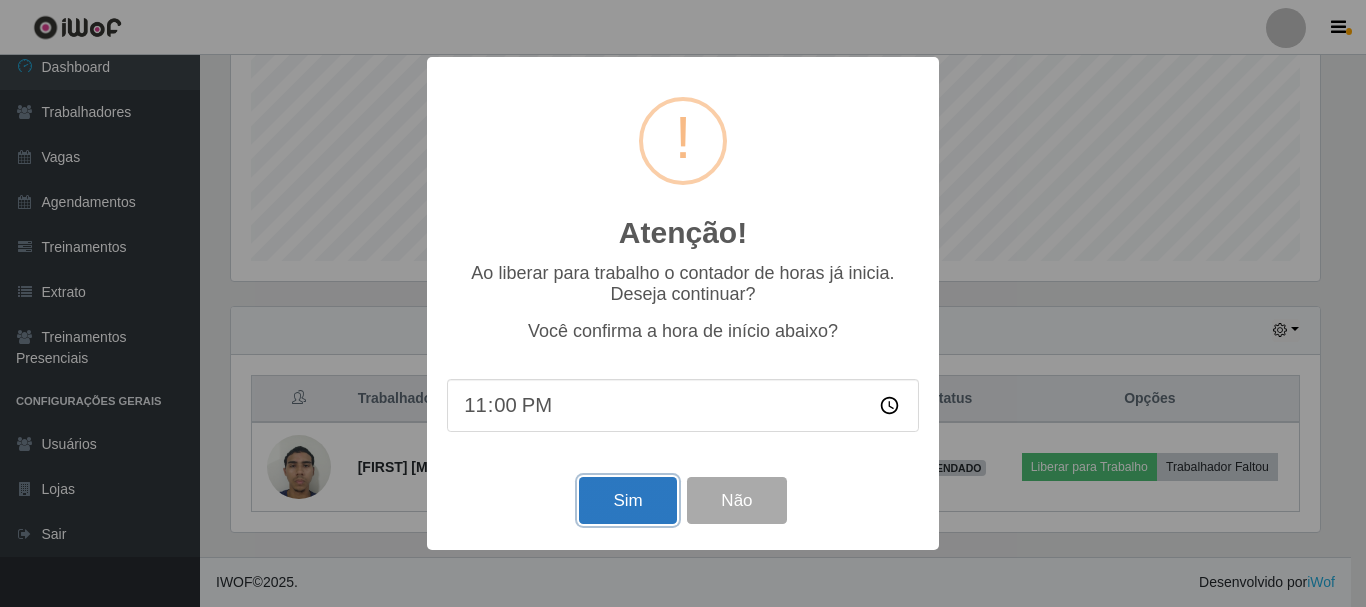 click on "Sim" at bounding box center [627, 500] 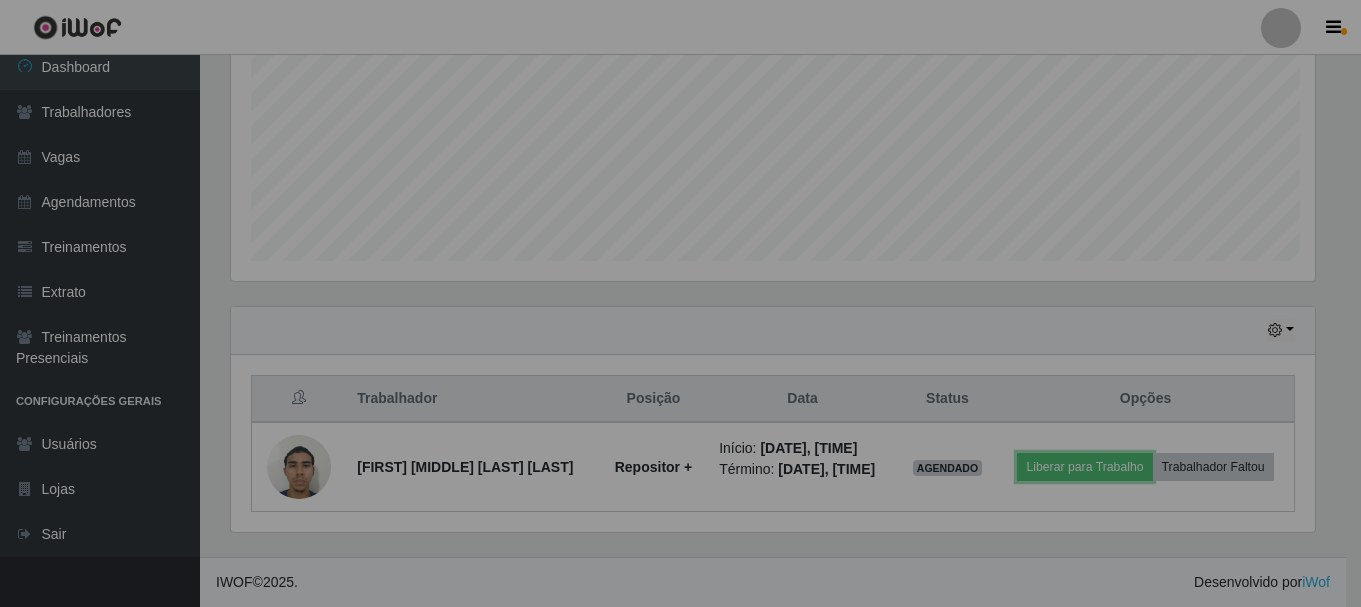 scroll, scrollTop: 999585, scrollLeft: 998901, axis: both 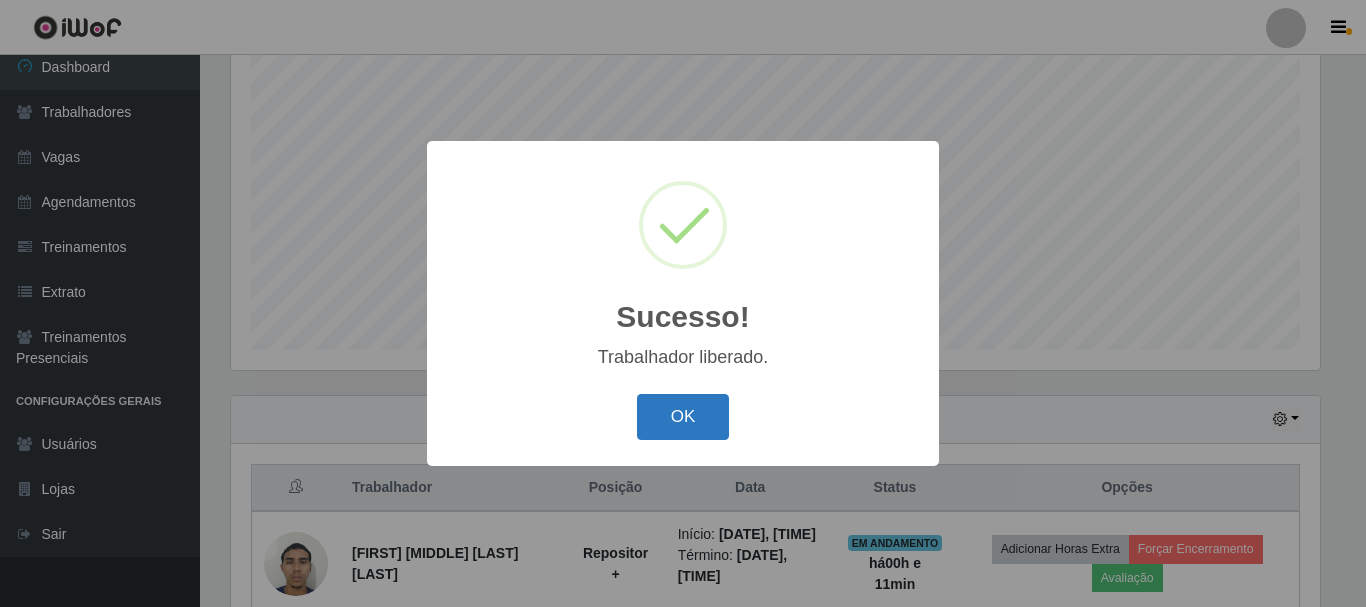 click on "OK" at bounding box center (683, 417) 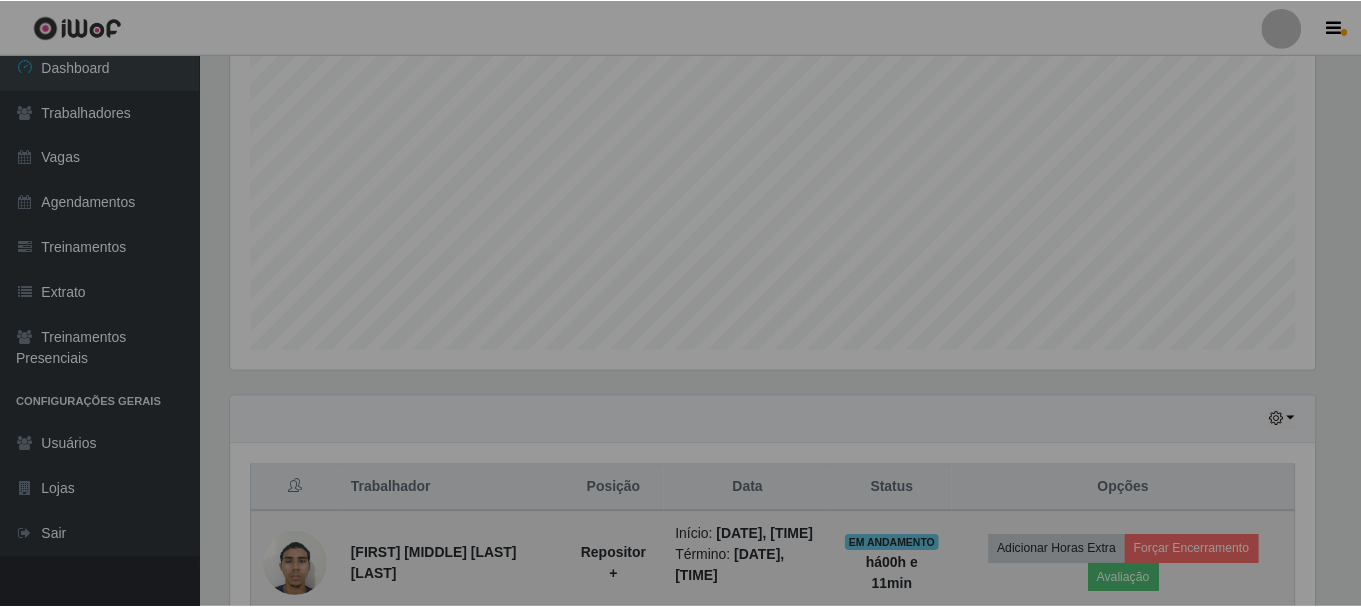 scroll, scrollTop: 999585, scrollLeft: 998901, axis: both 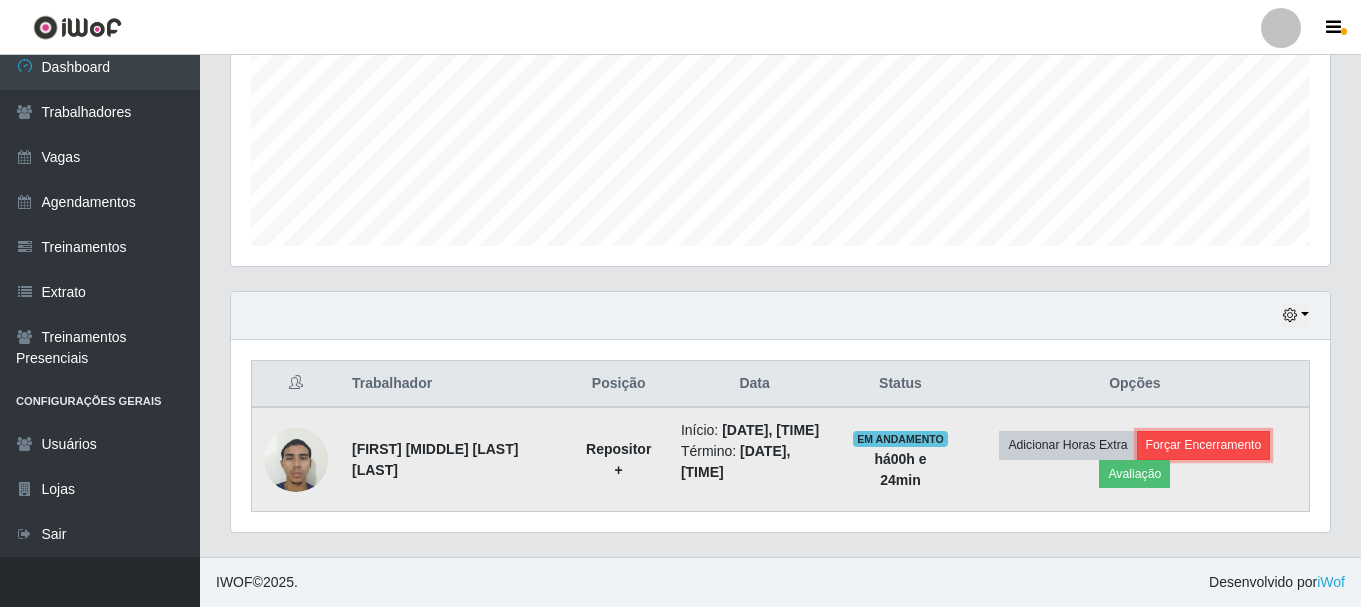click on "Forçar Encerramento" at bounding box center [1204, 445] 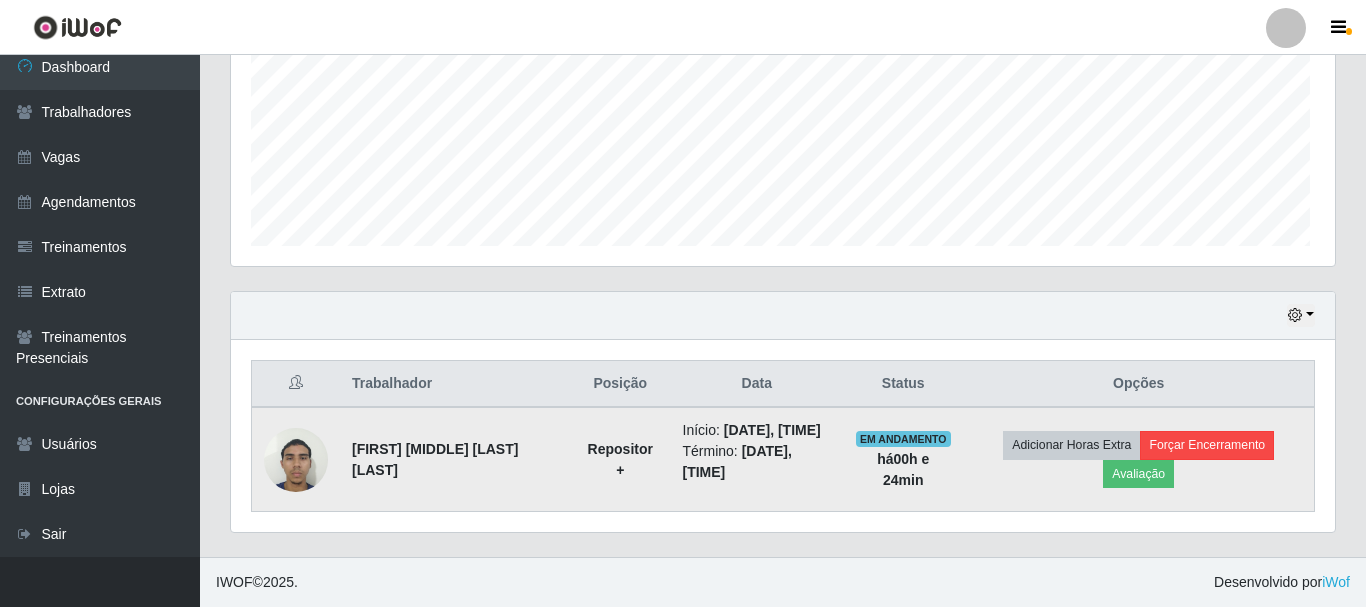 scroll, scrollTop: 999585, scrollLeft: 998911, axis: both 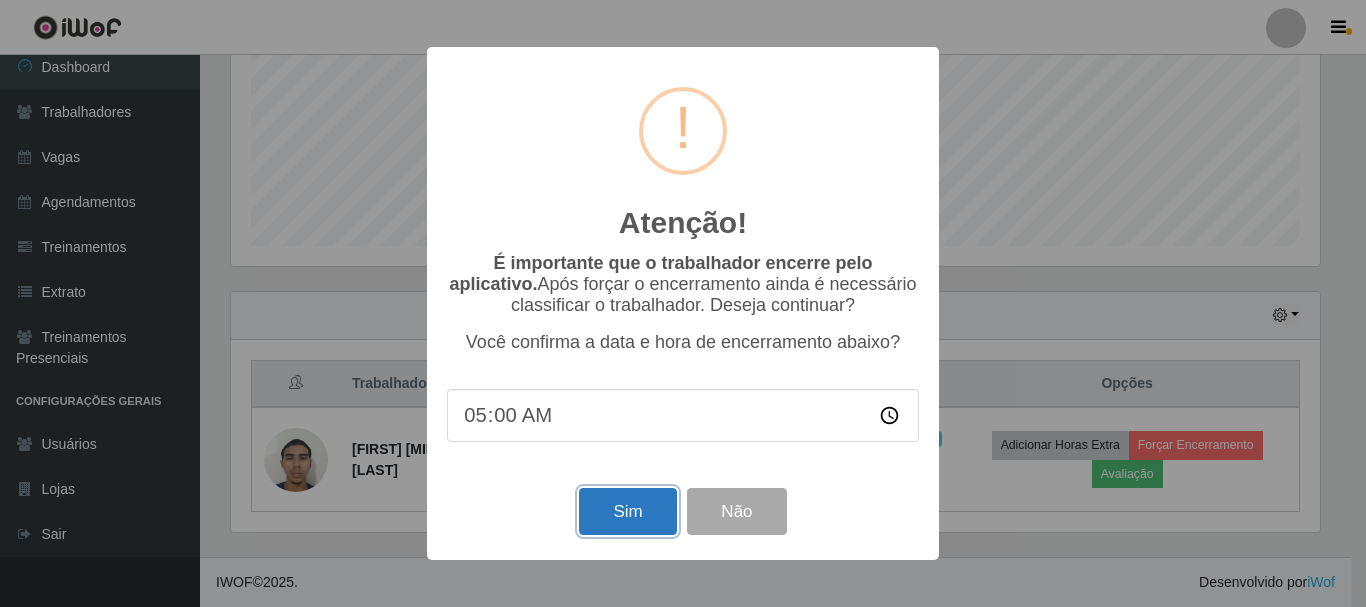 click on "Sim" at bounding box center (627, 511) 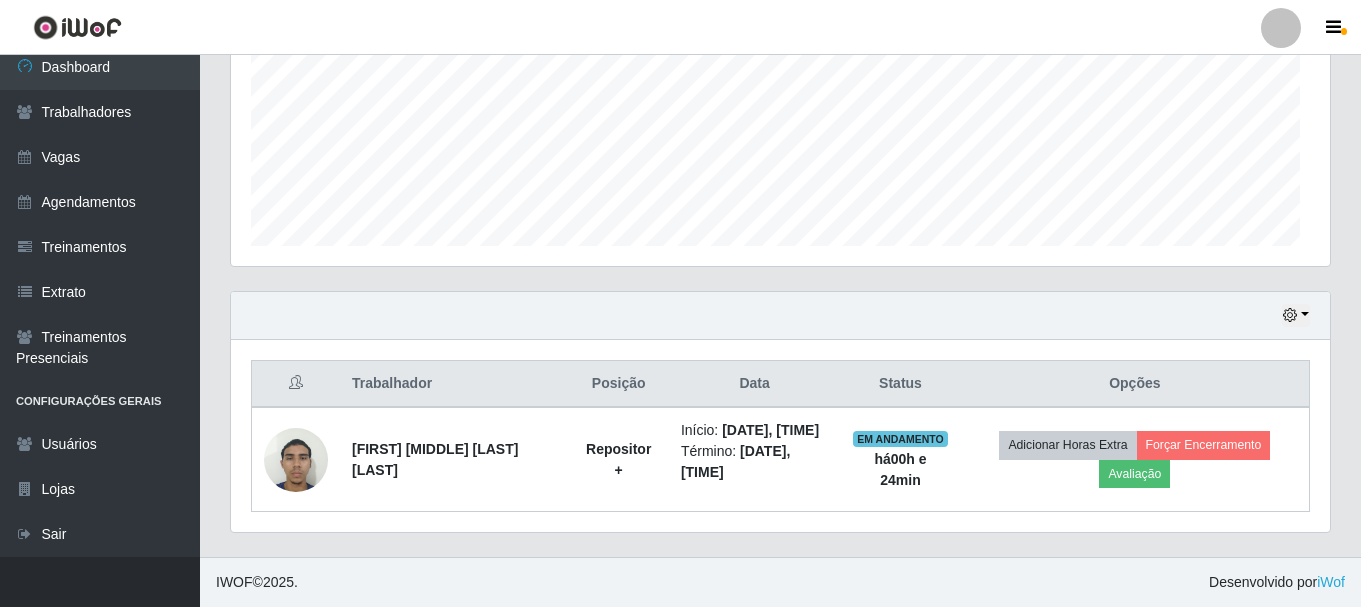 scroll, scrollTop: 999585, scrollLeft: 998901, axis: both 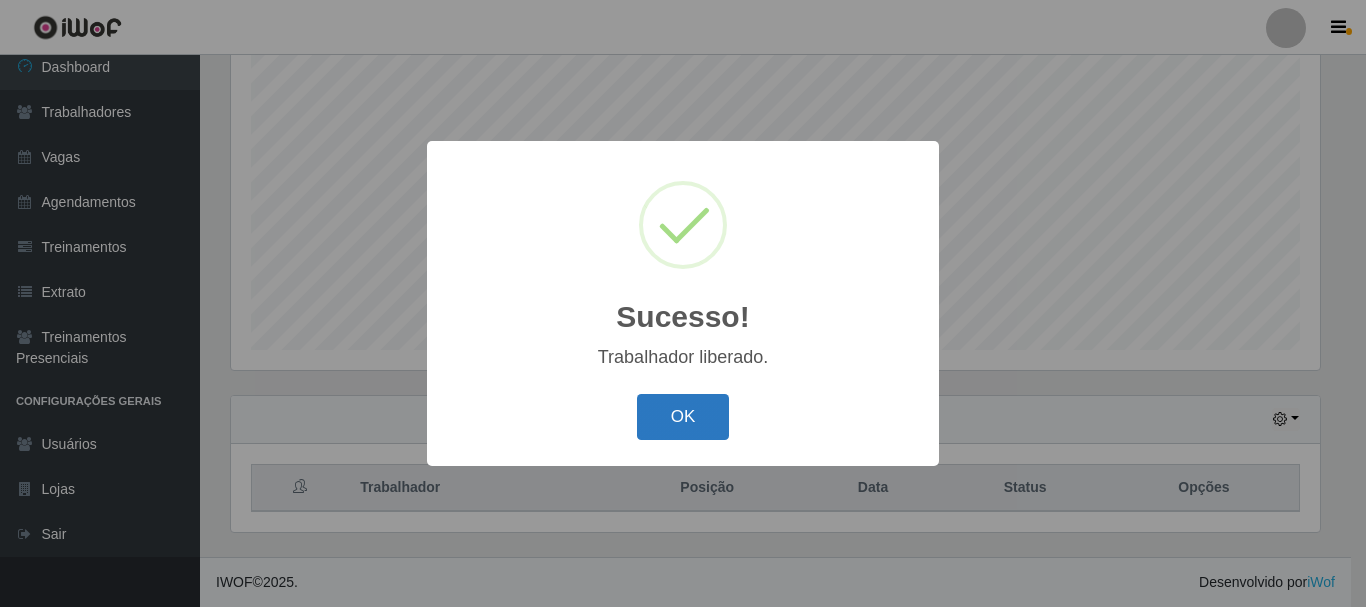 click on "OK" at bounding box center [683, 417] 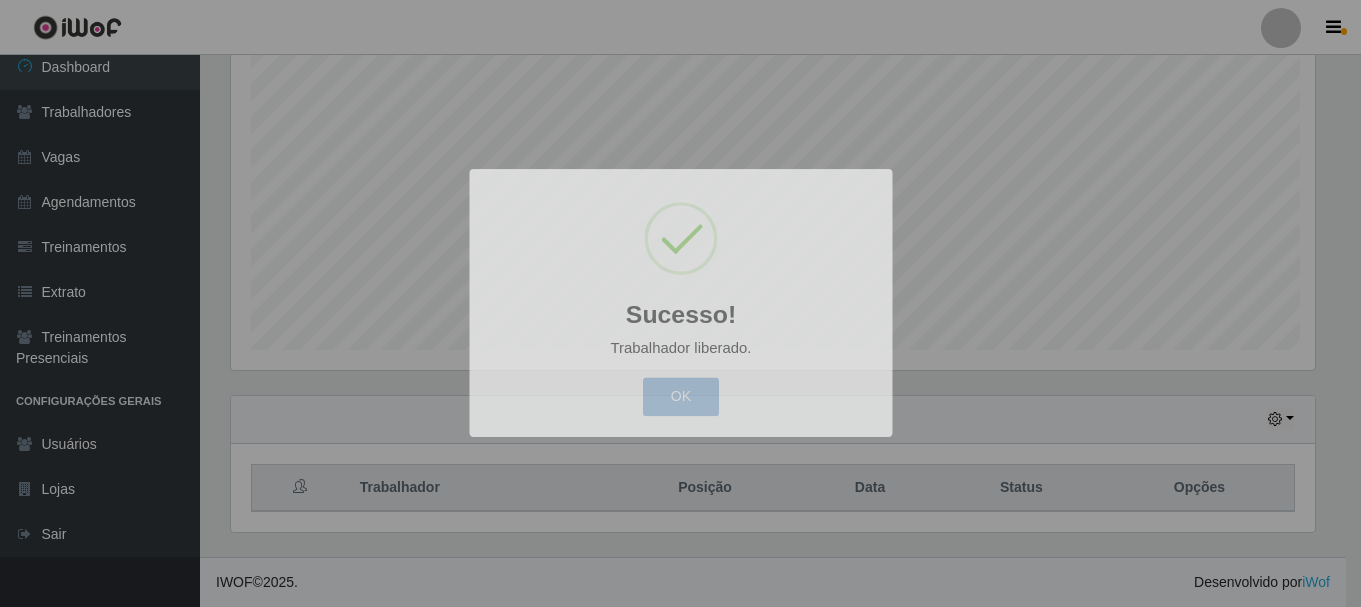 scroll, scrollTop: 999585, scrollLeft: 998901, axis: both 